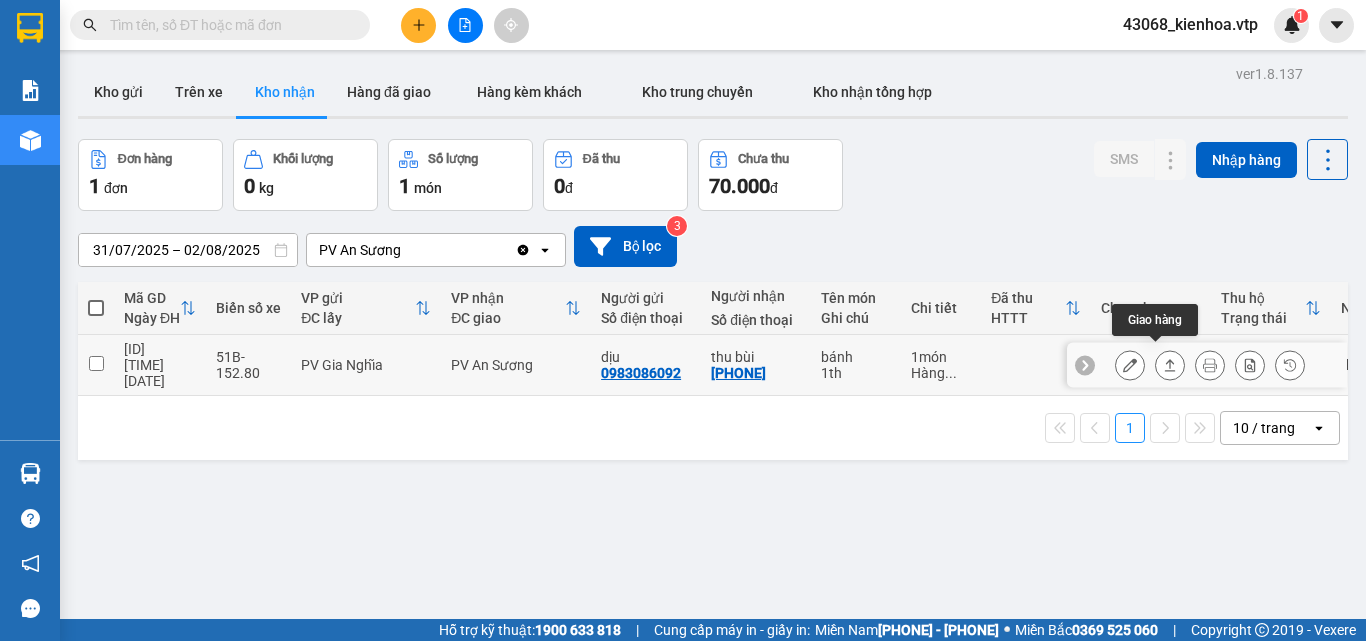 scroll, scrollTop: 0, scrollLeft: 0, axis: both 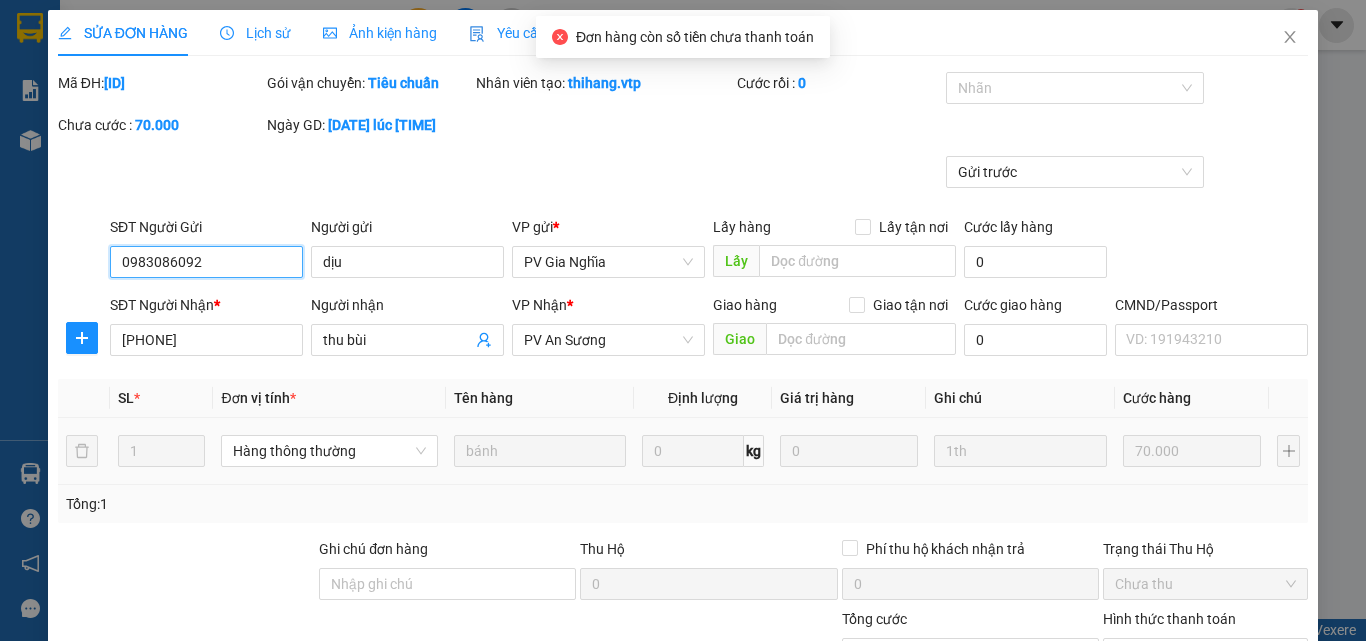 type on "0983086092" 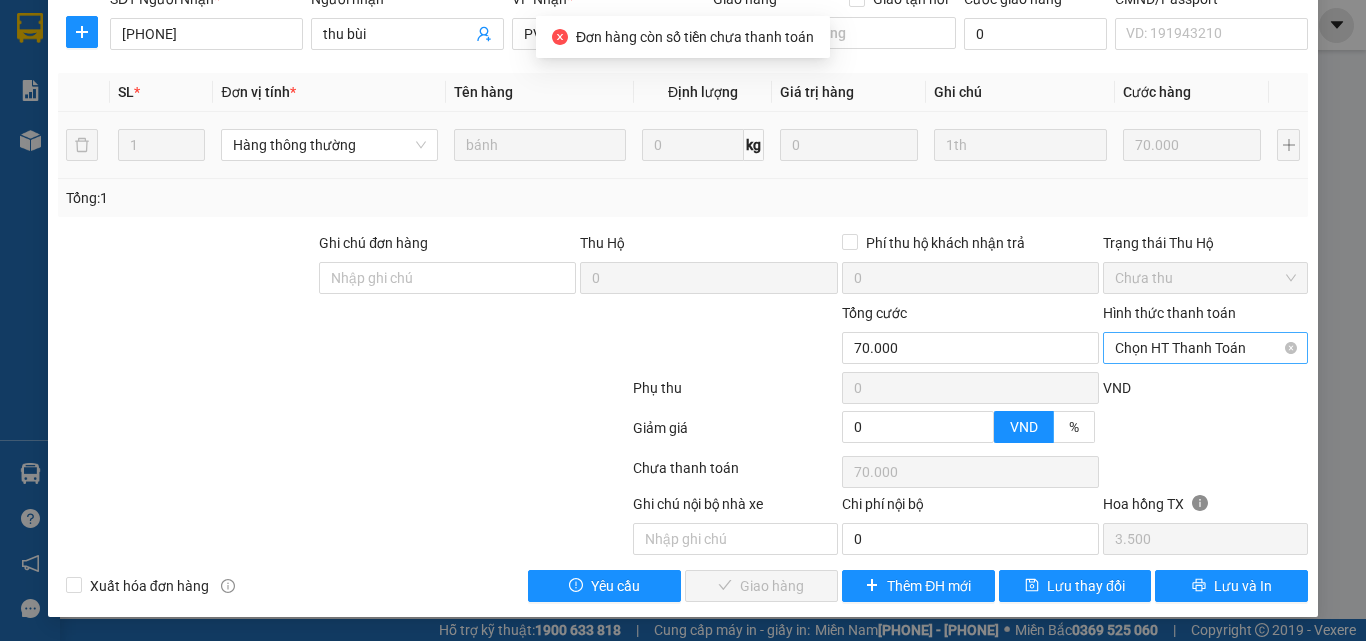 click on "Chọn HT Thanh Toán" at bounding box center [1205, 348] 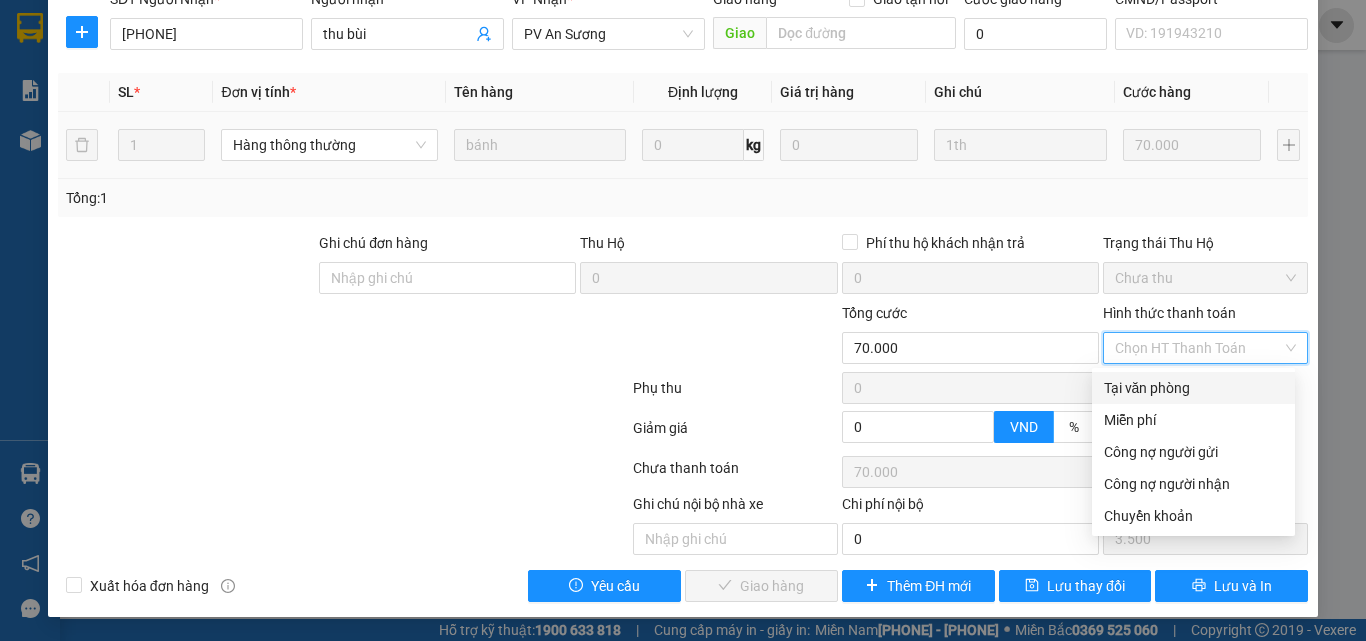 click on "Tại văn phòng" at bounding box center (1193, 388) 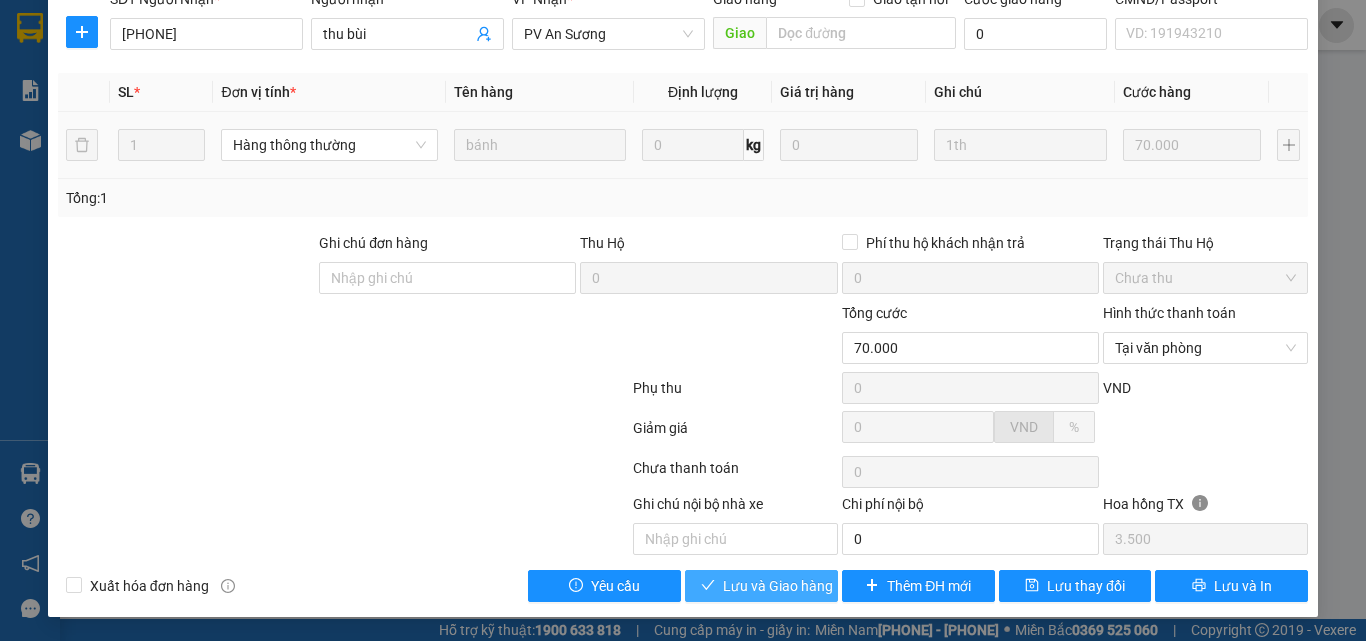 click on "Lưu và Giao hàng" at bounding box center [778, 586] 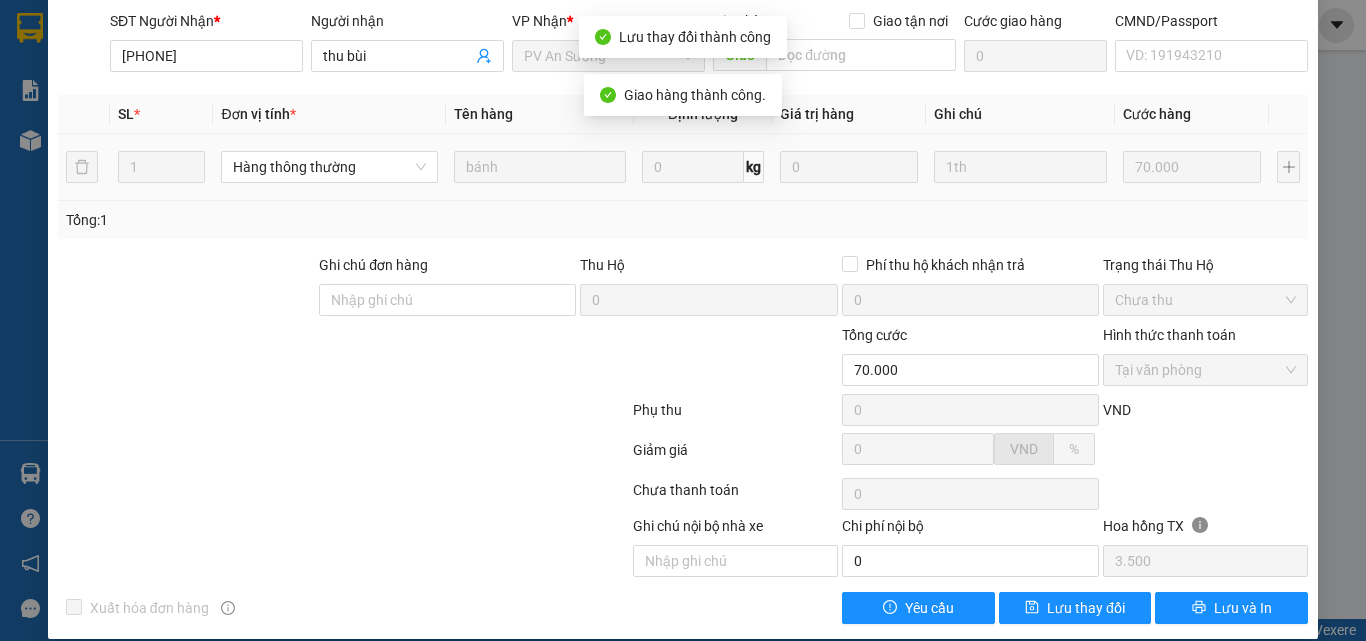 scroll, scrollTop: 22, scrollLeft: 0, axis: vertical 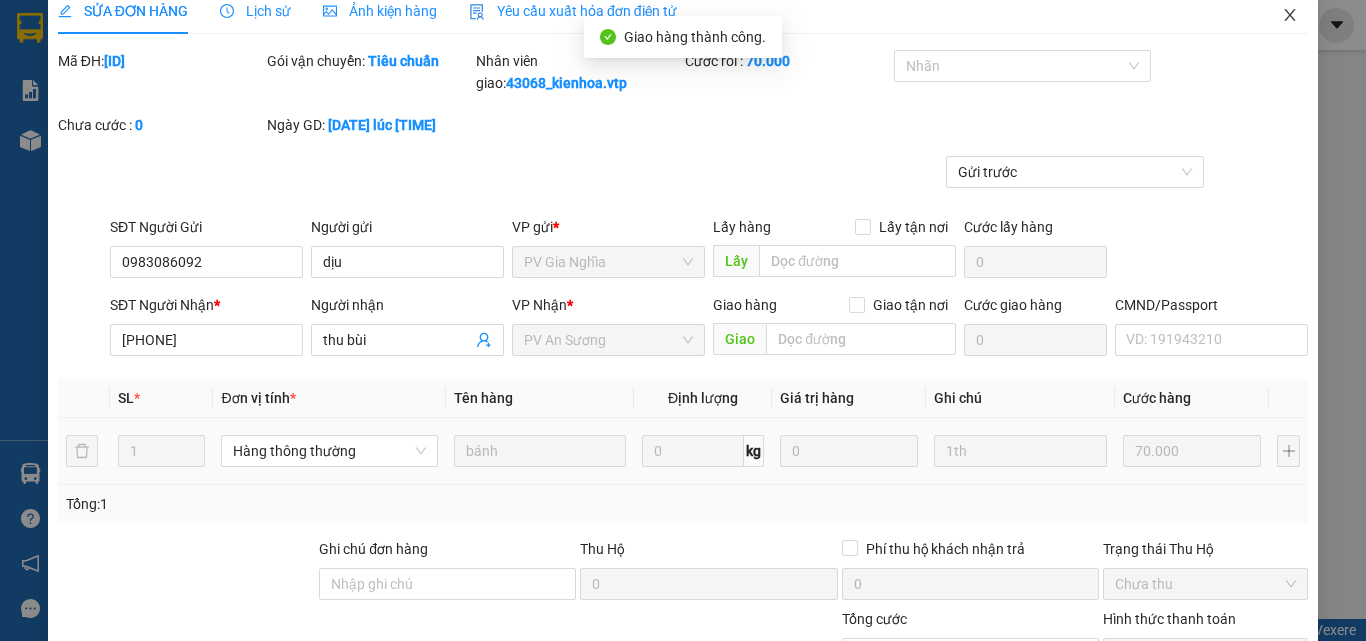 click 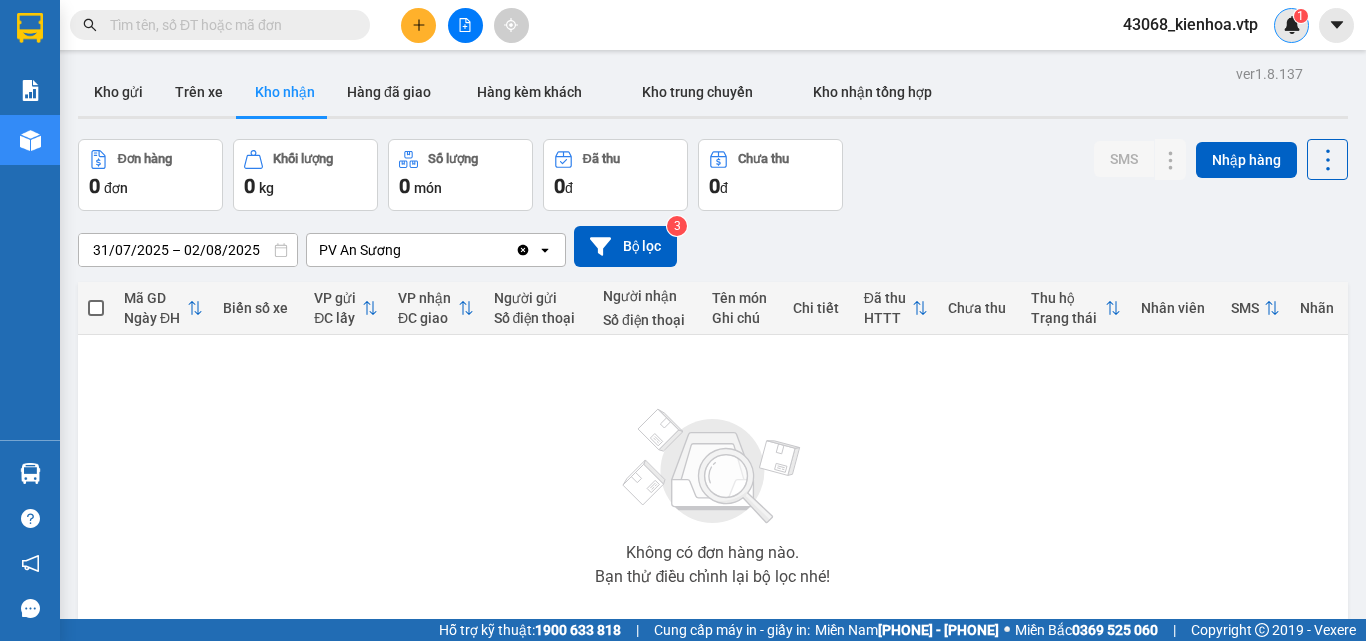 click at bounding box center [1292, 25] 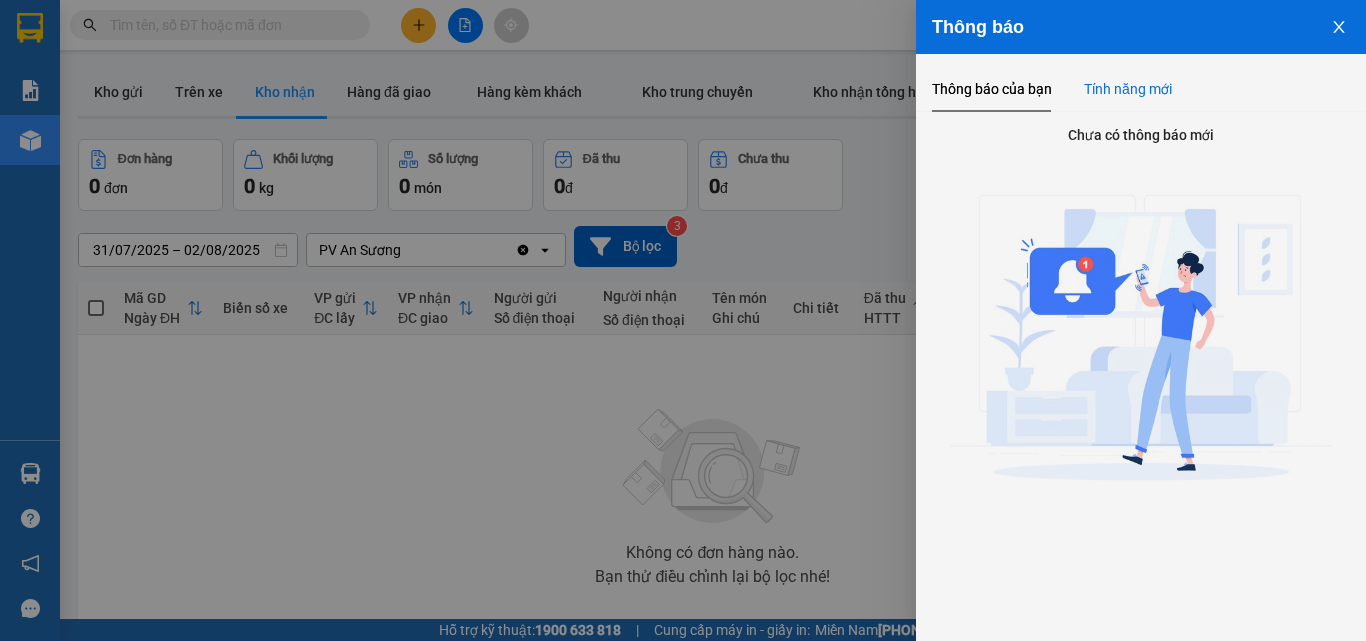 click on "Tính năng mới" at bounding box center (1128, 89) 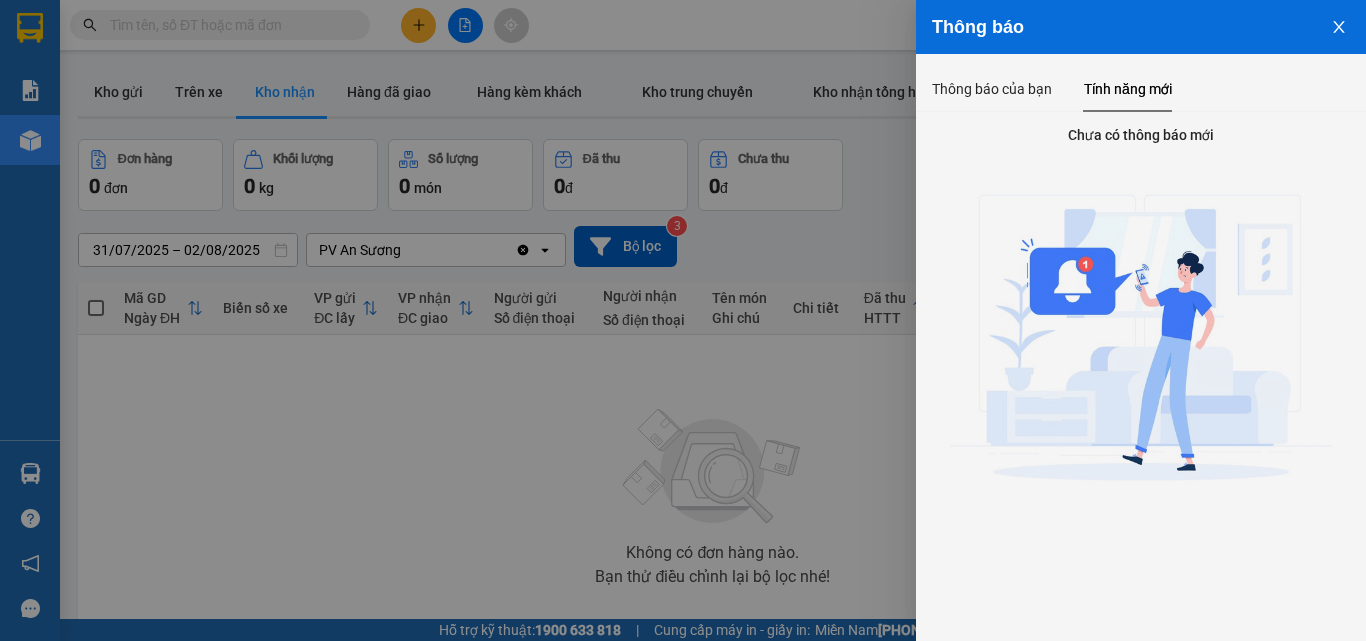 click 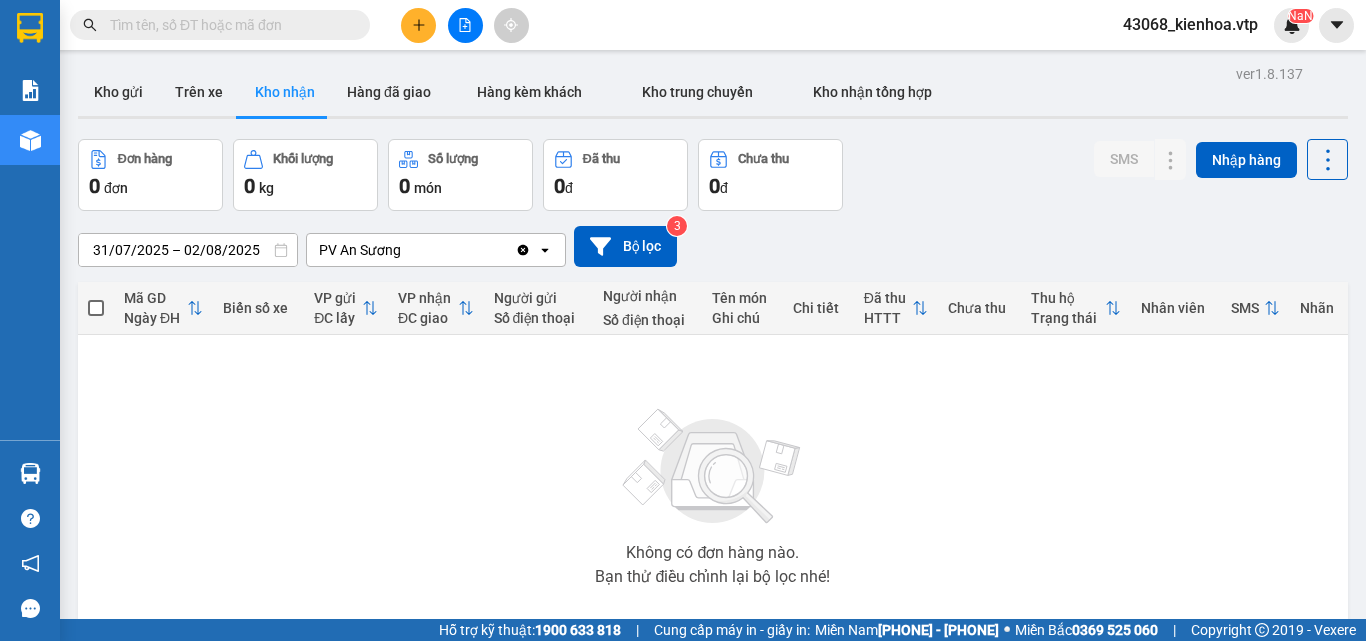 click on "Đơn hàng 0 đơn Khối lượng 0 kg Số lượng 0 món Đã thu 0  đ Chưa thu 0  đ SMS Nhập hàng" at bounding box center (713, 175) 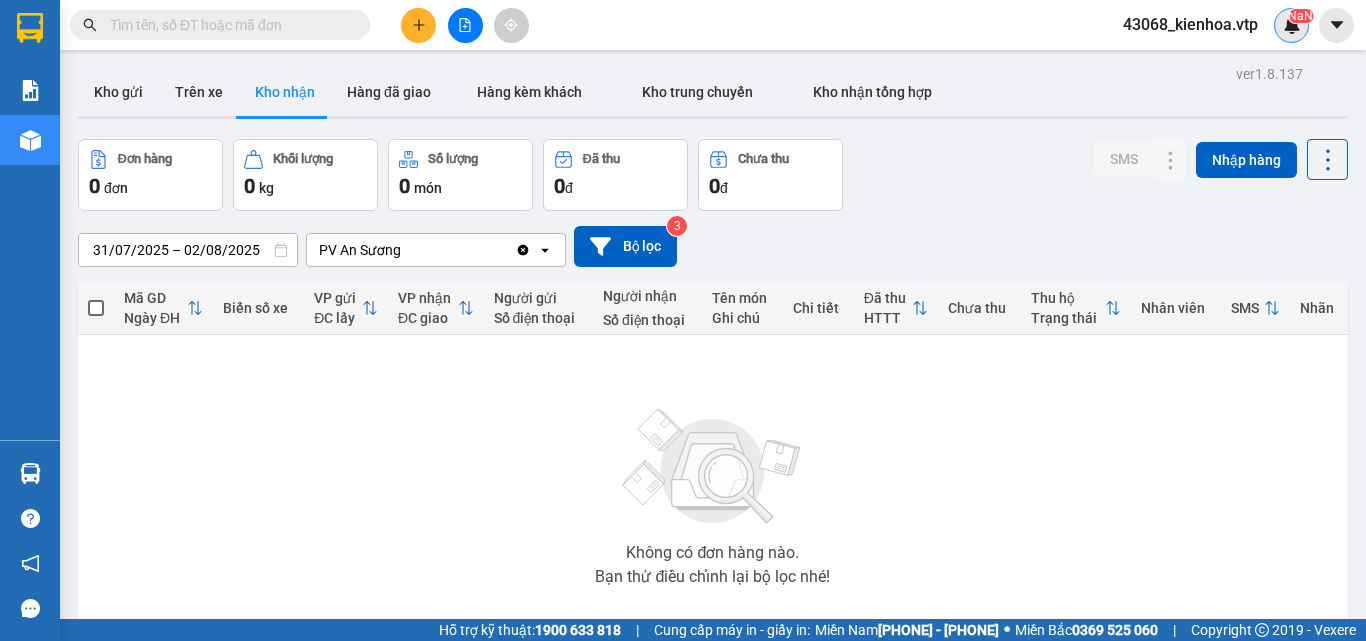 click on "NaN" at bounding box center (1300, 16) 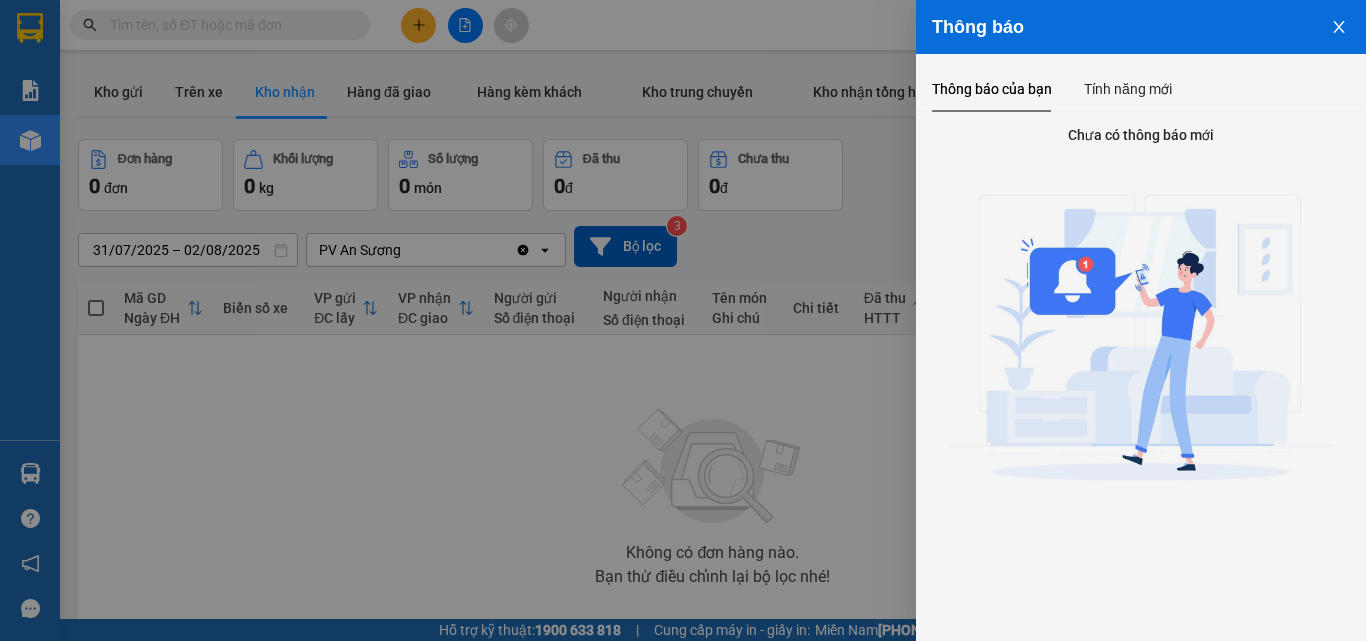 click 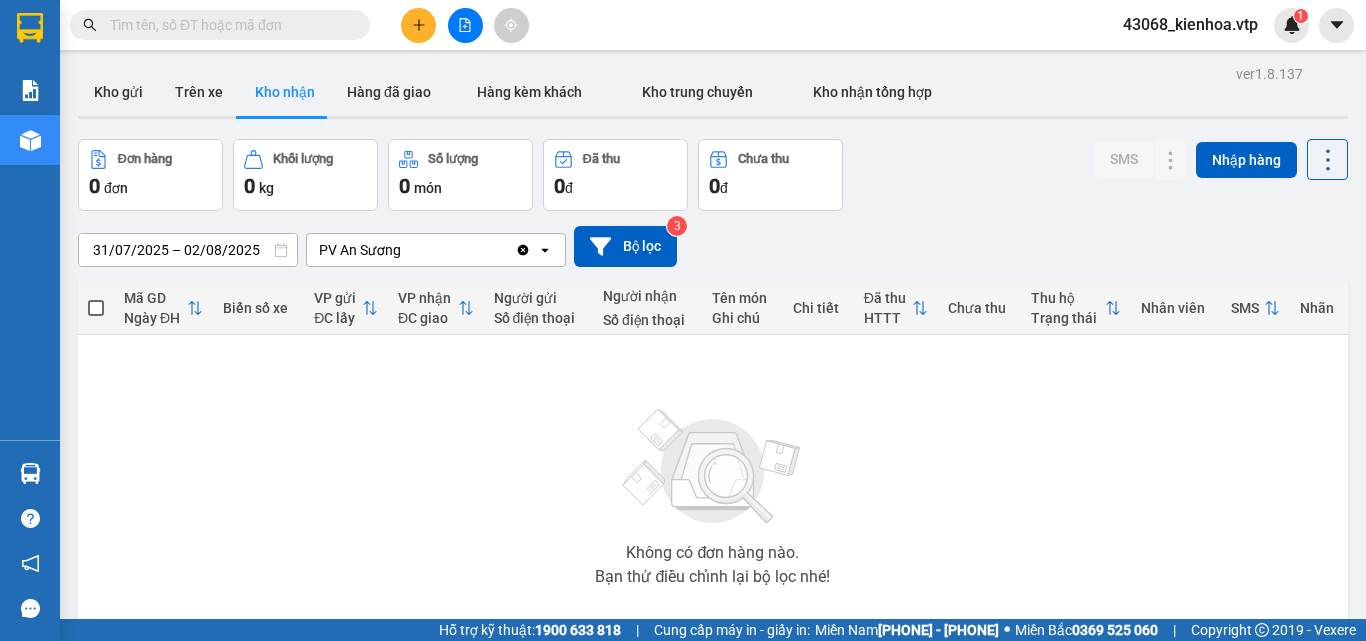 click 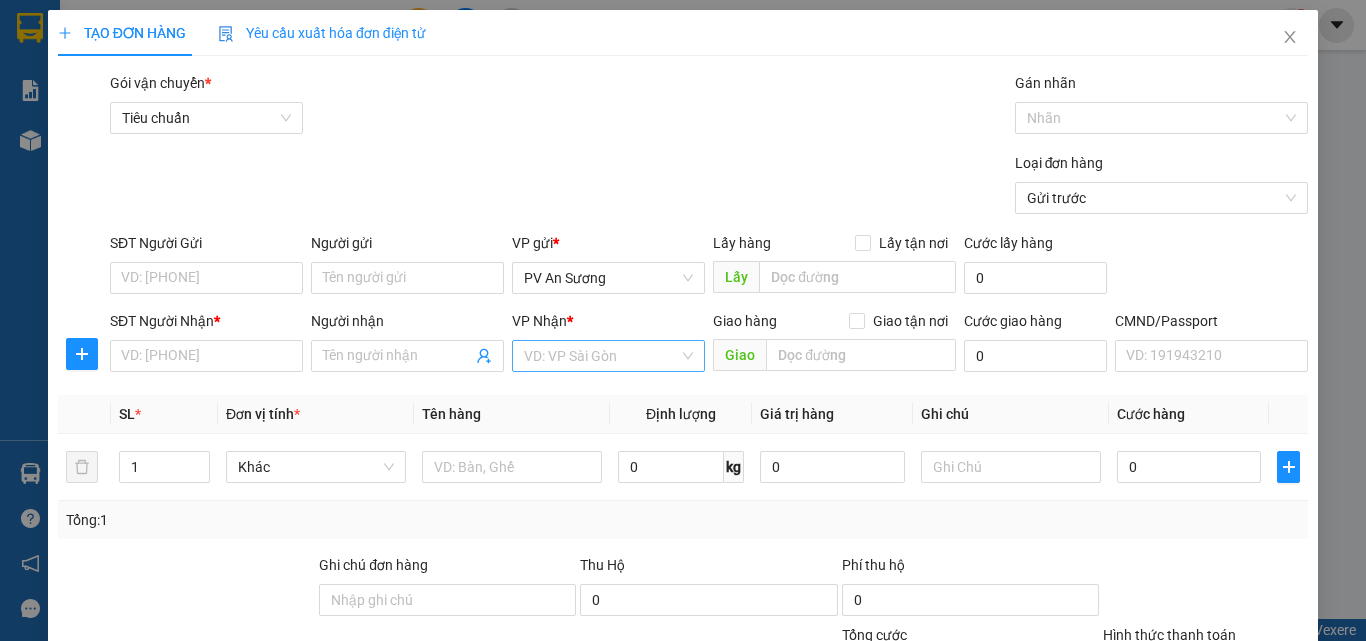 click at bounding box center (601, 356) 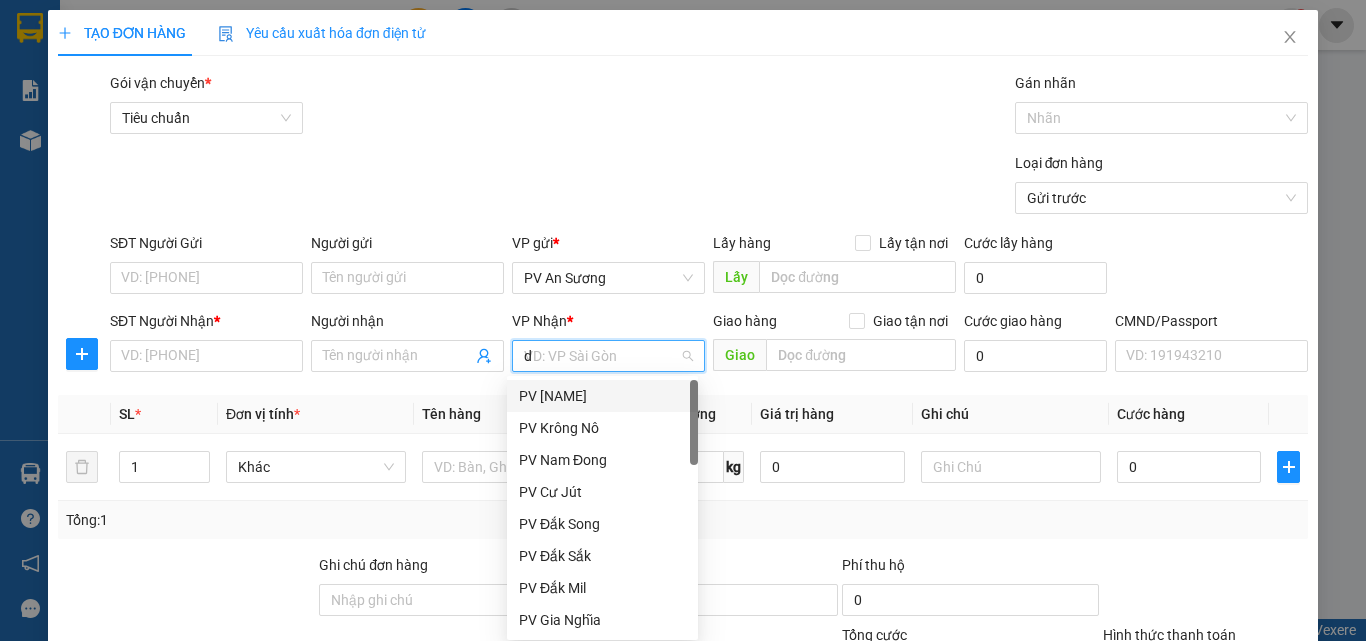 type on "ds" 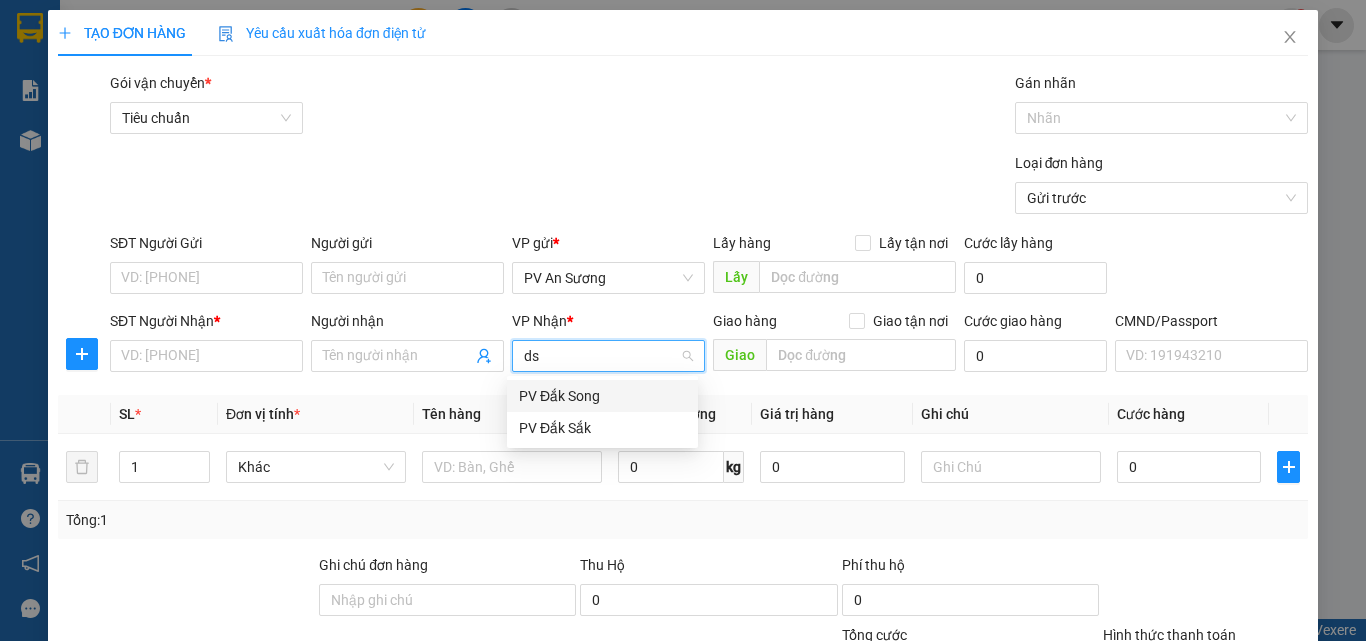 click on "PV Đắk Song" at bounding box center [602, 396] 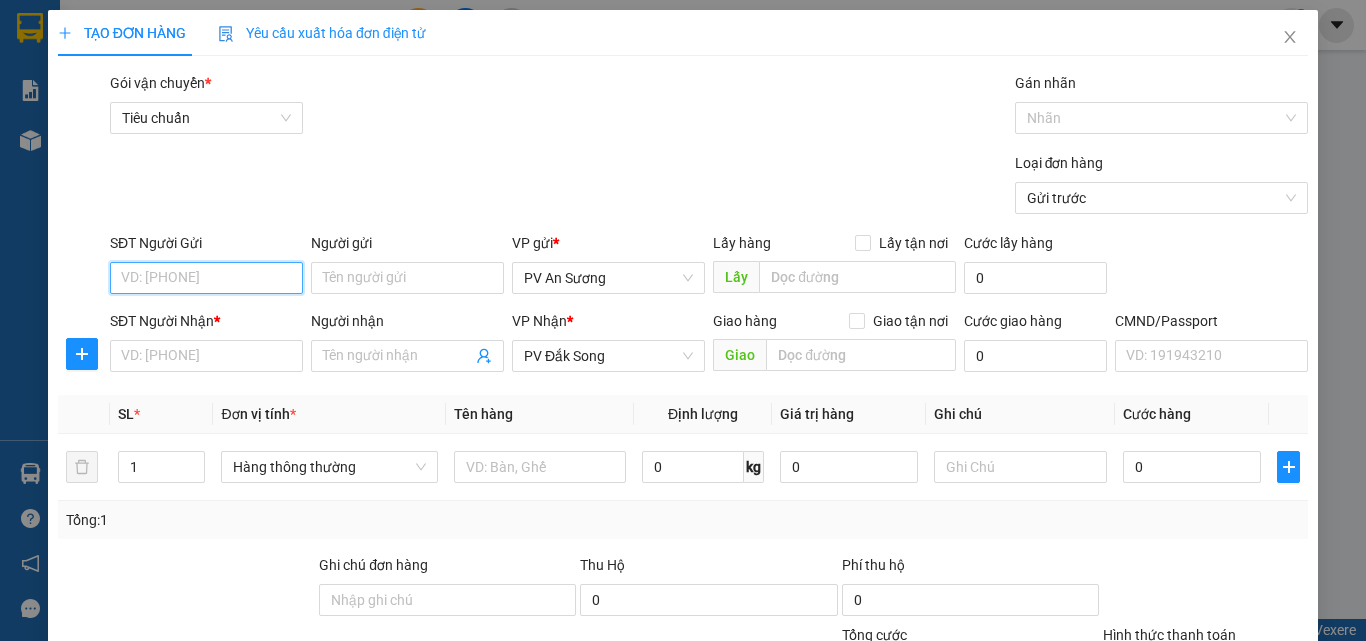click on "SĐT Người Gửi" at bounding box center [206, 278] 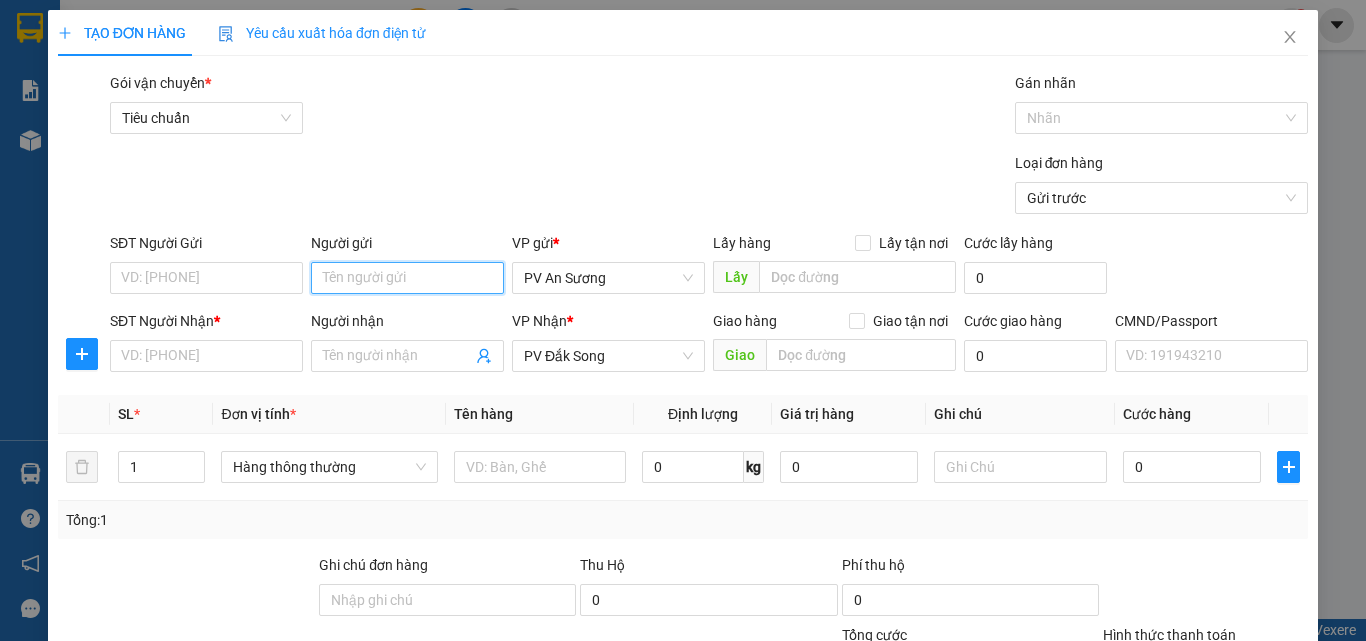 click on "Người gửi" at bounding box center (407, 278) 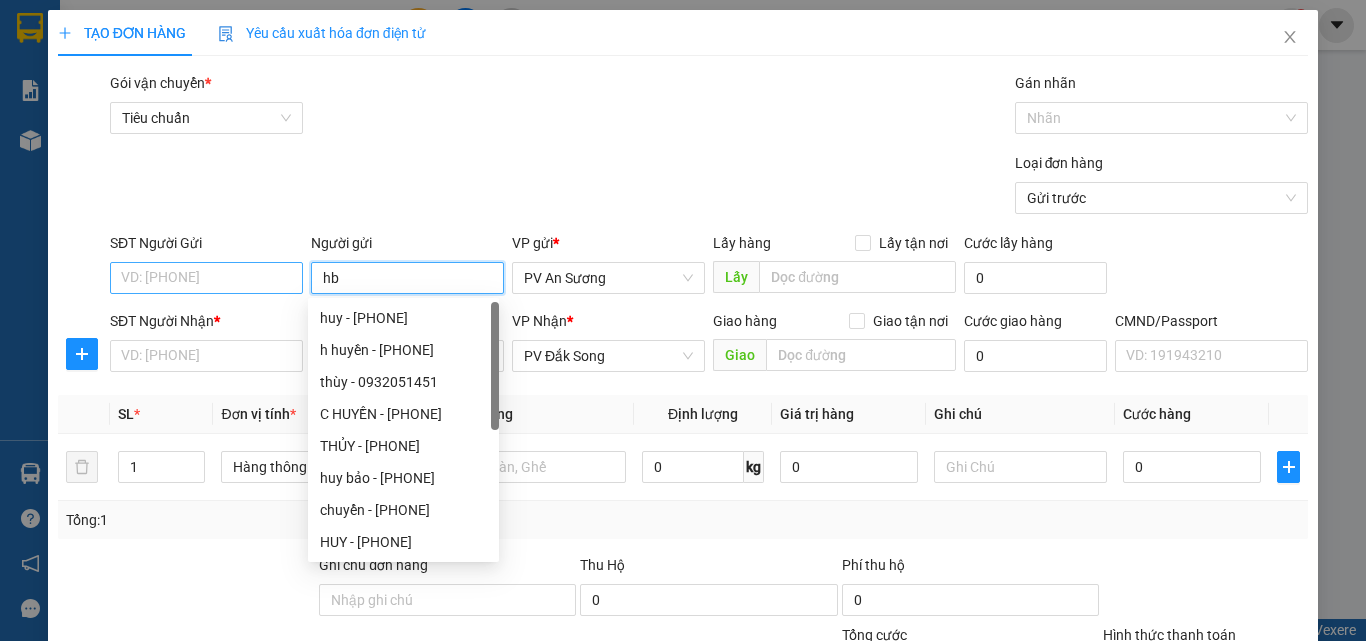 type on "hb" 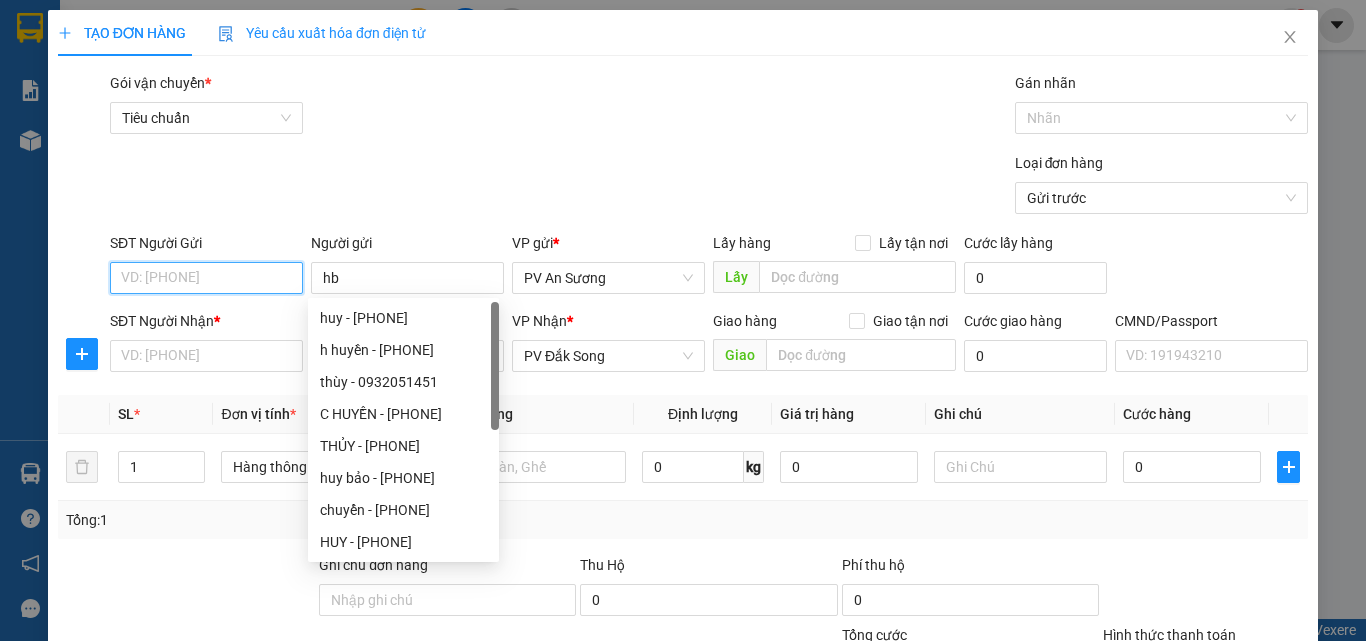 click on "SĐT Người Gửi" at bounding box center [206, 278] 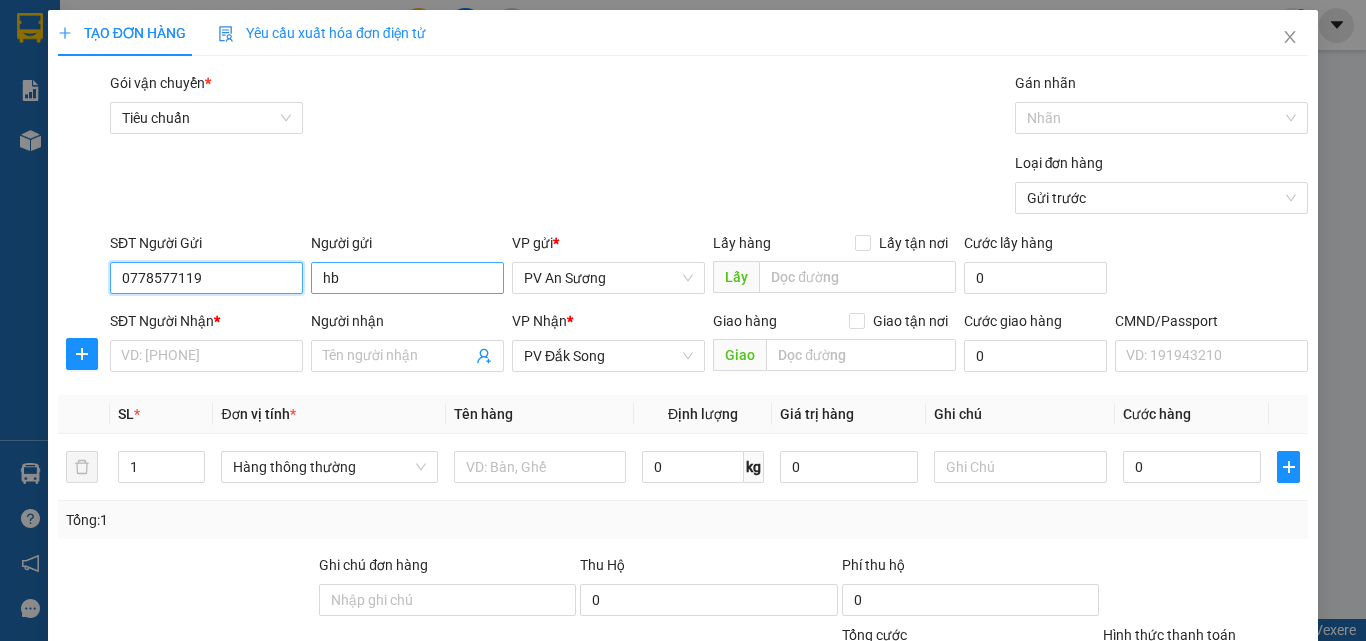 type on "0778577119" 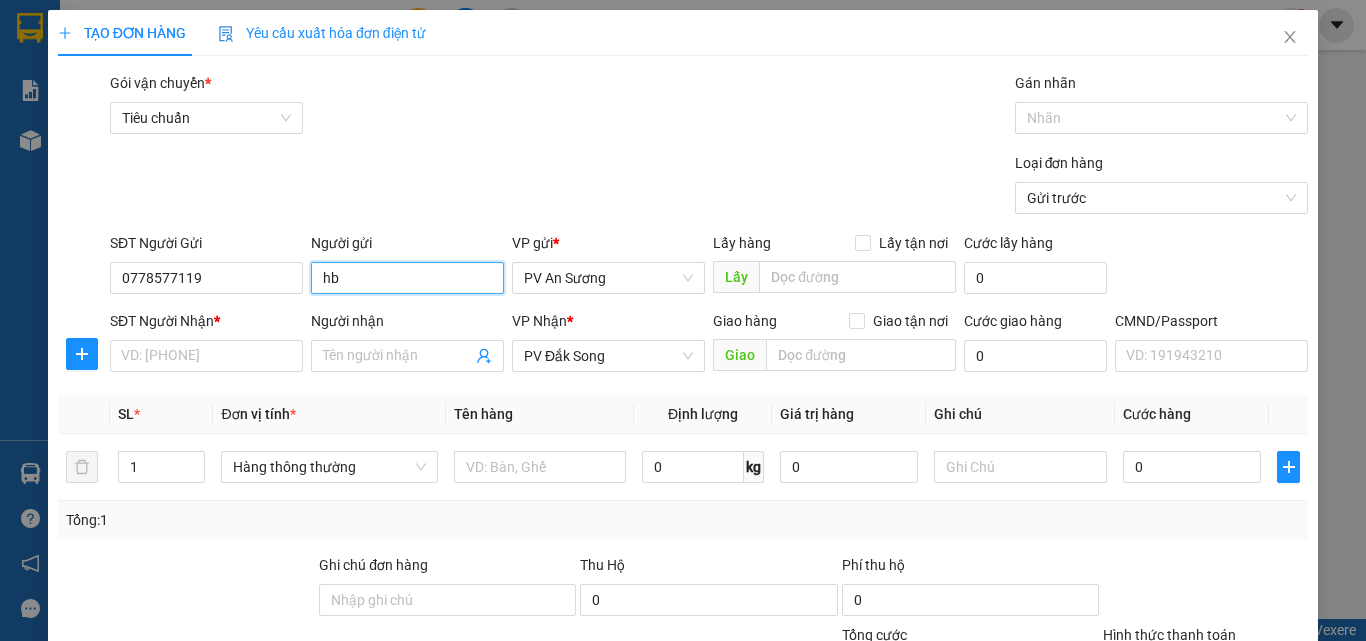 click on "hb" at bounding box center (407, 278) 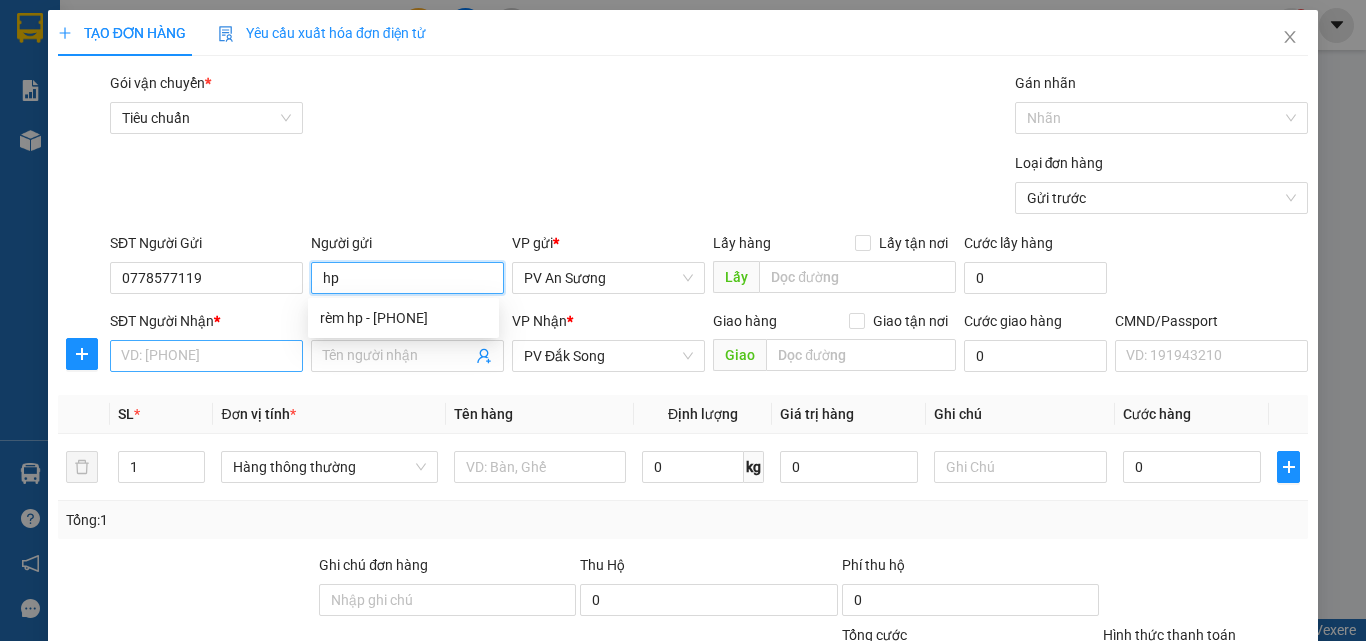 type on "hp" 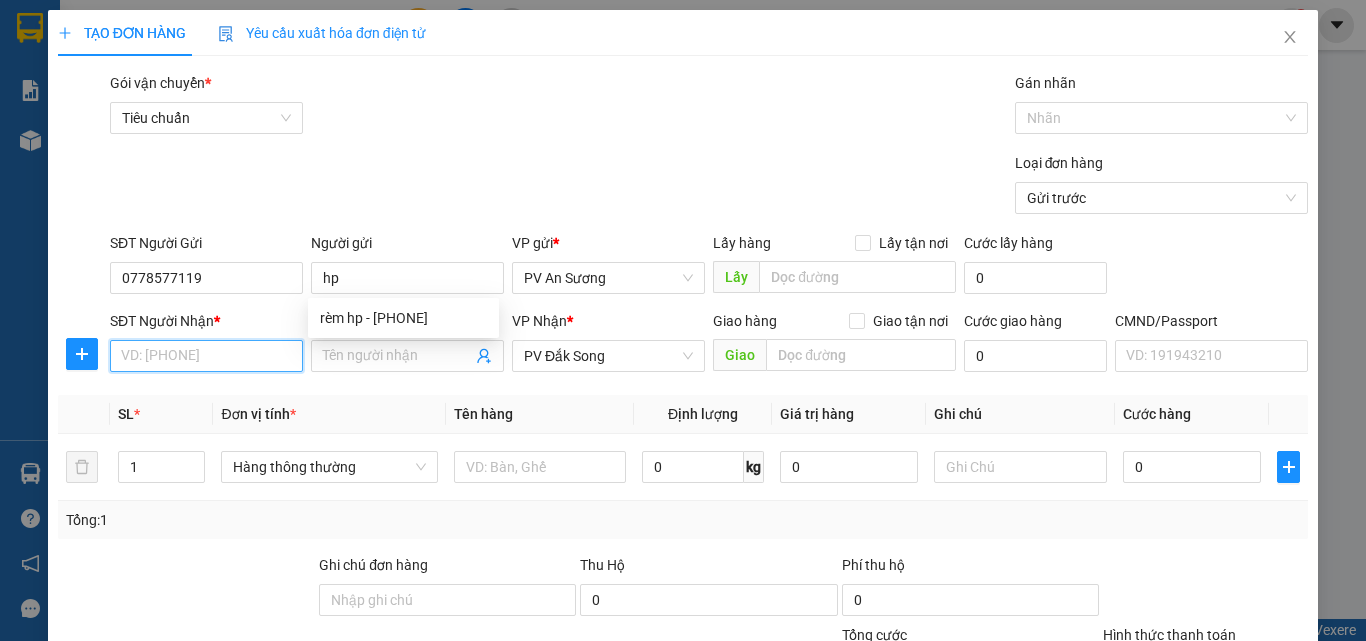 click on "SĐT Người Nhận  *" at bounding box center [206, 356] 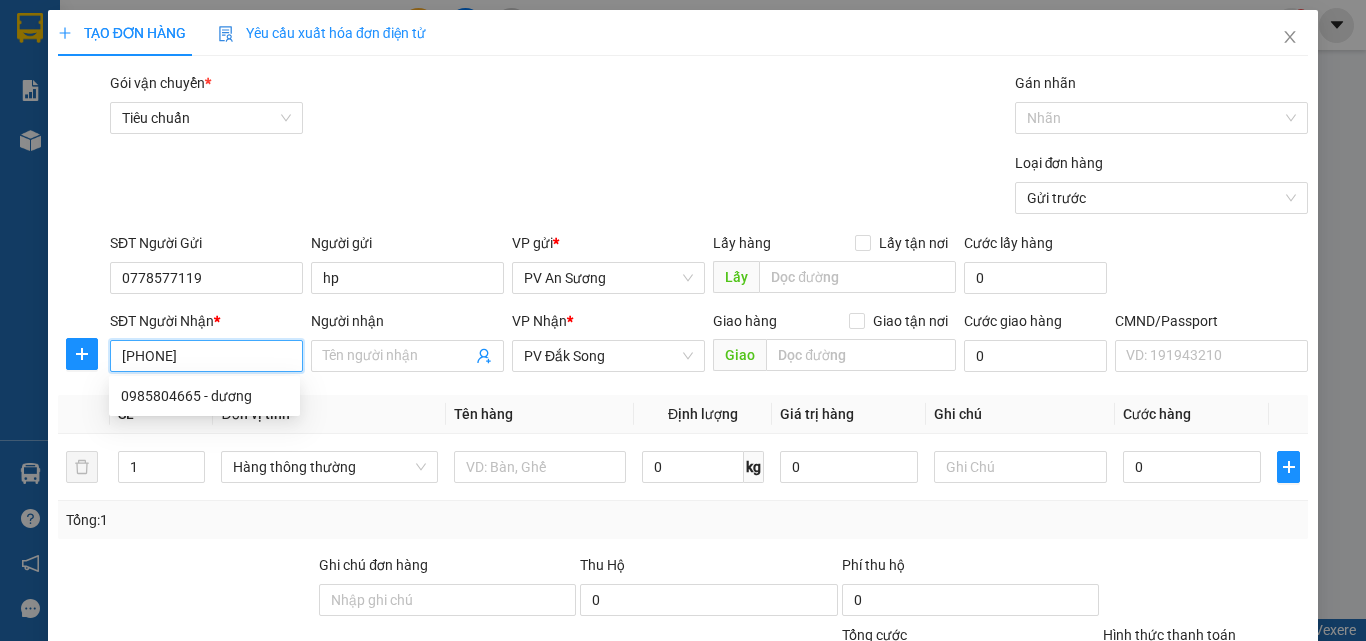 type on "0985804665" 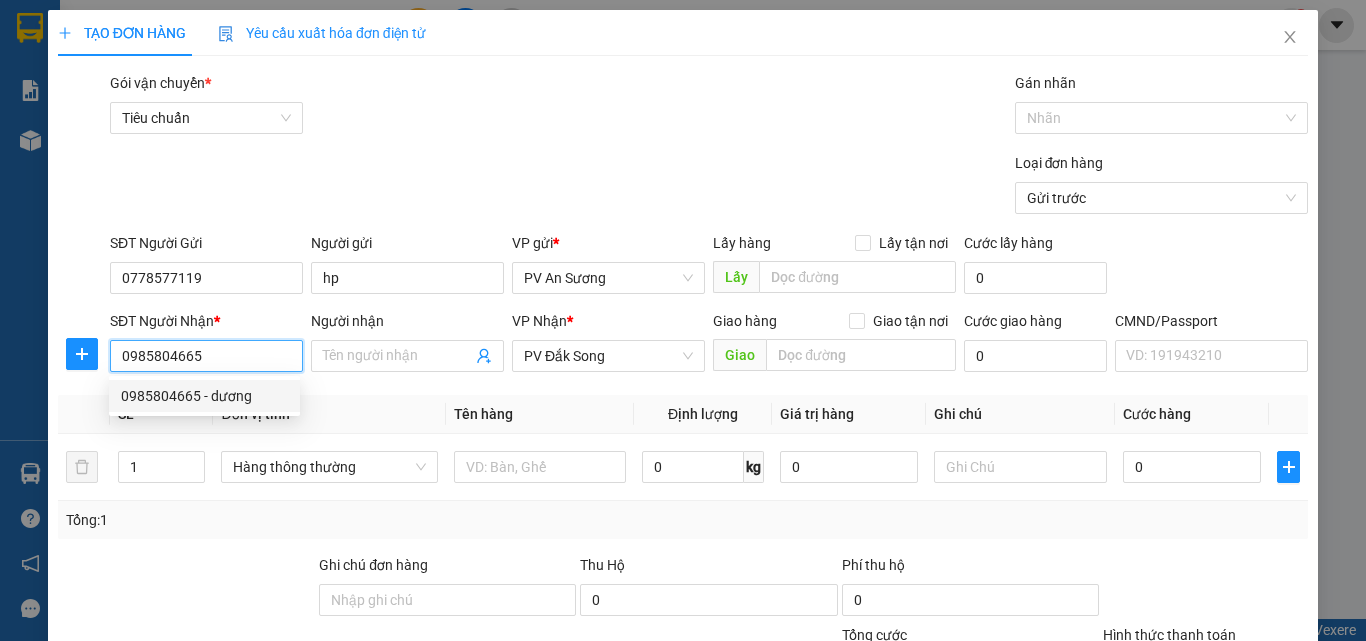 click on "0985804665 - dương" at bounding box center [204, 396] 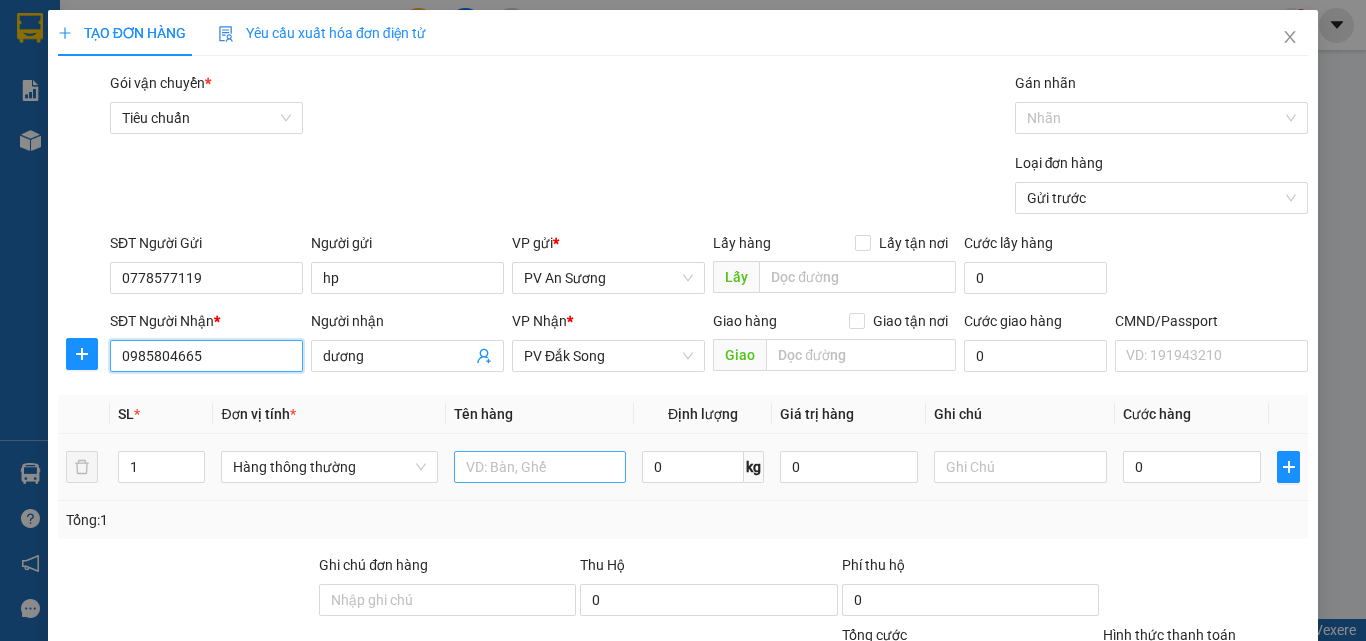 type on "0985804665" 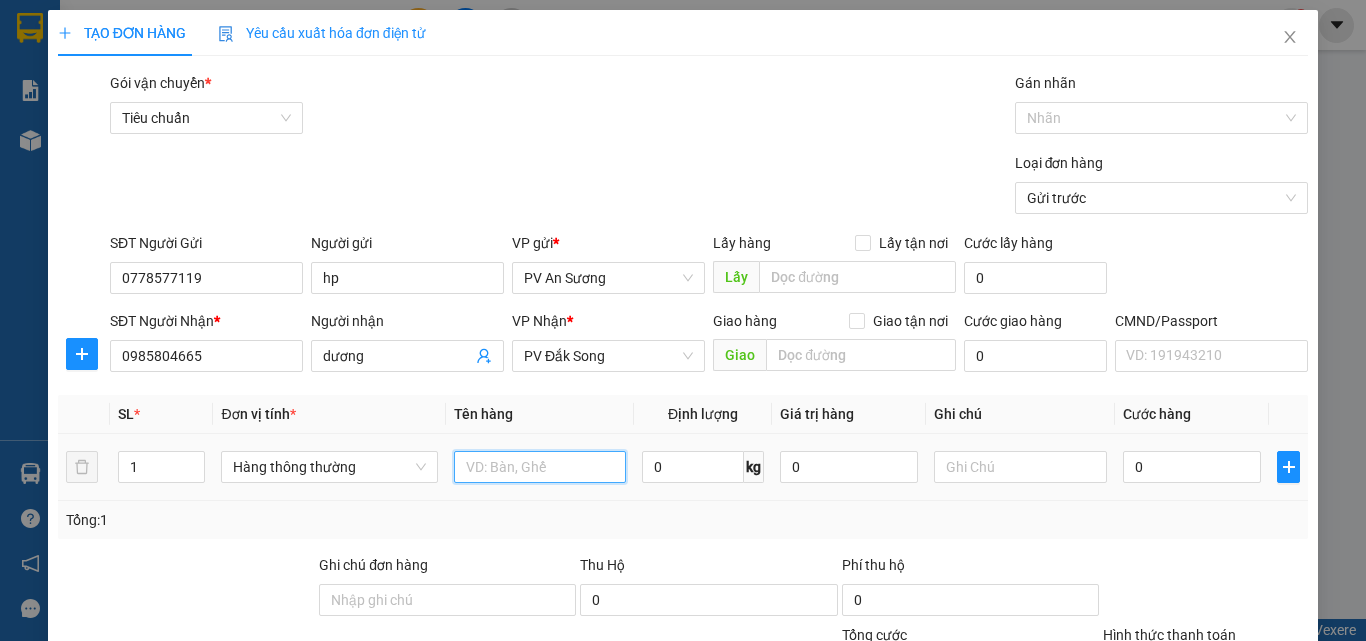 click at bounding box center (540, 467) 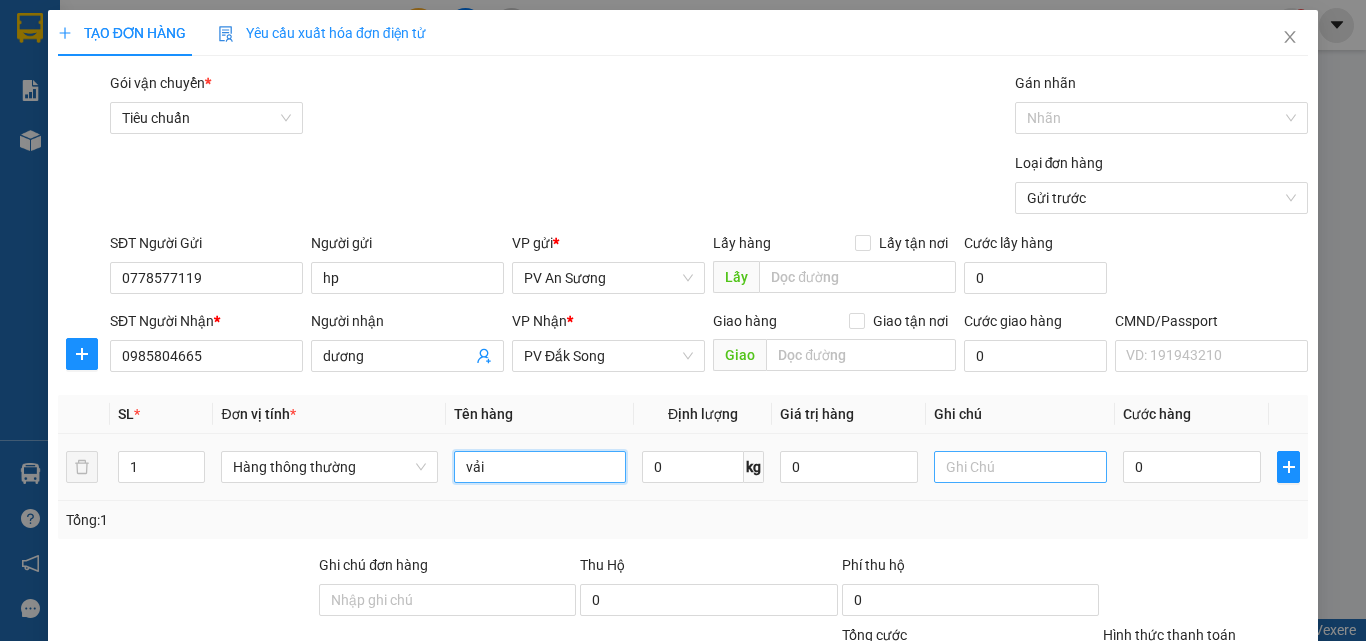 type on "vải" 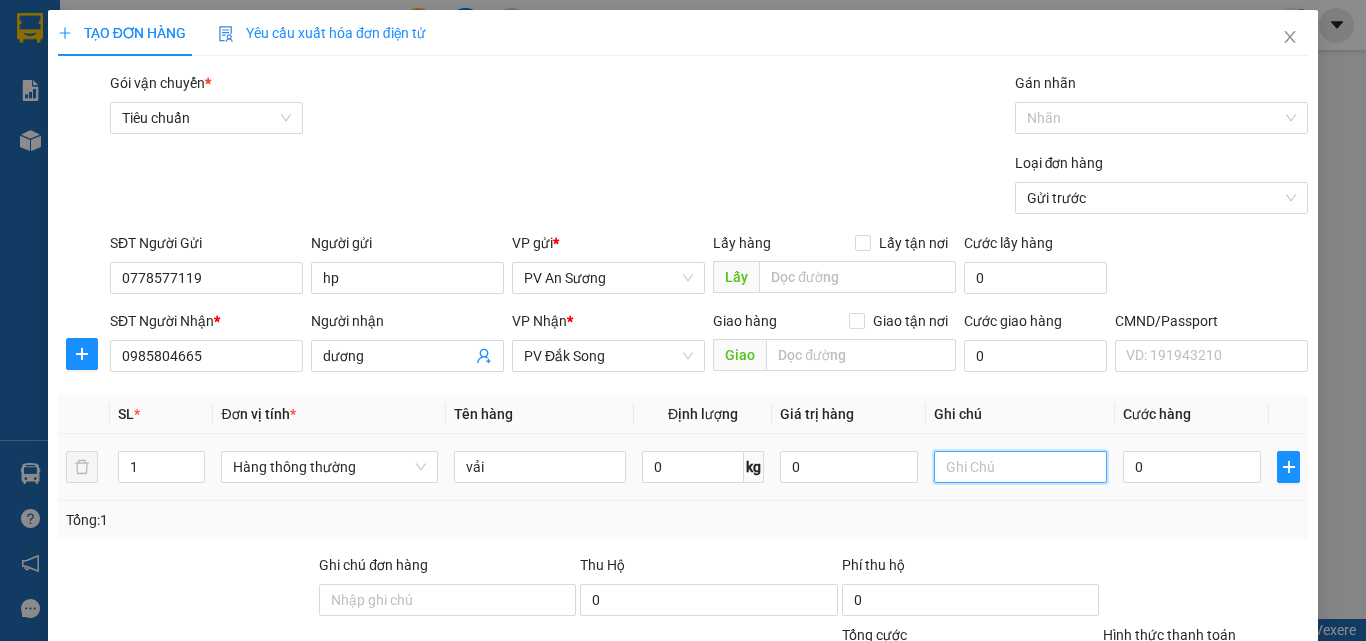 click at bounding box center [1020, 467] 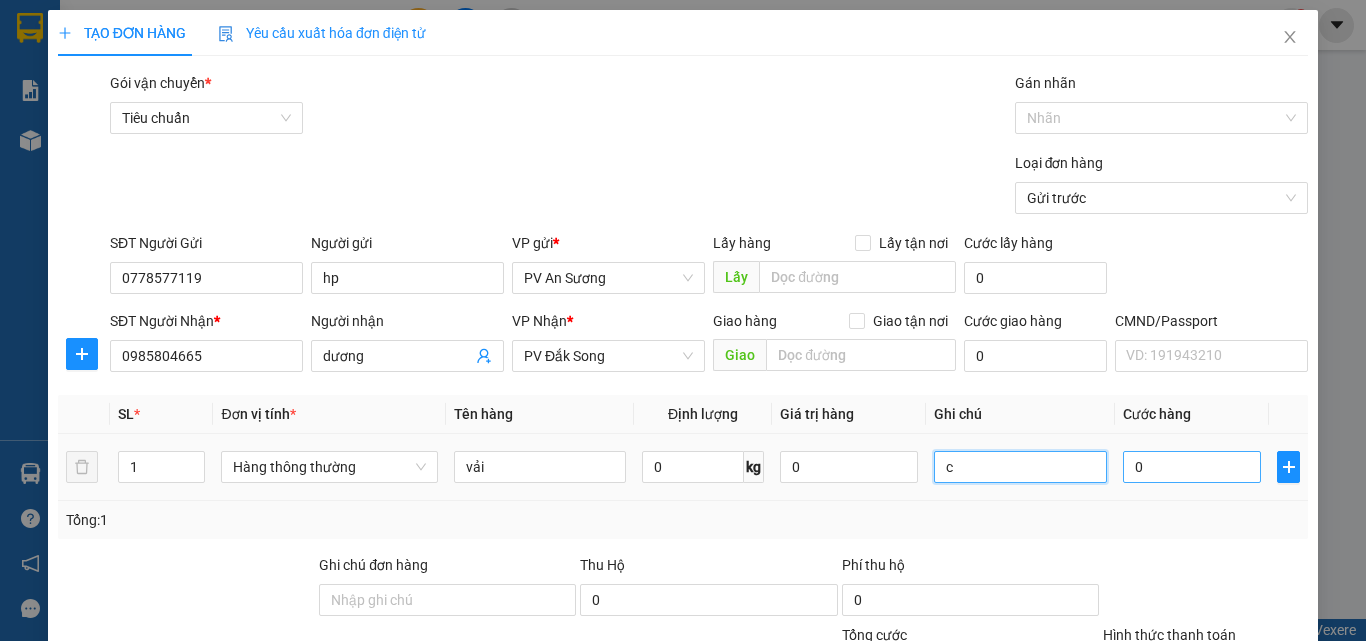 type on "c" 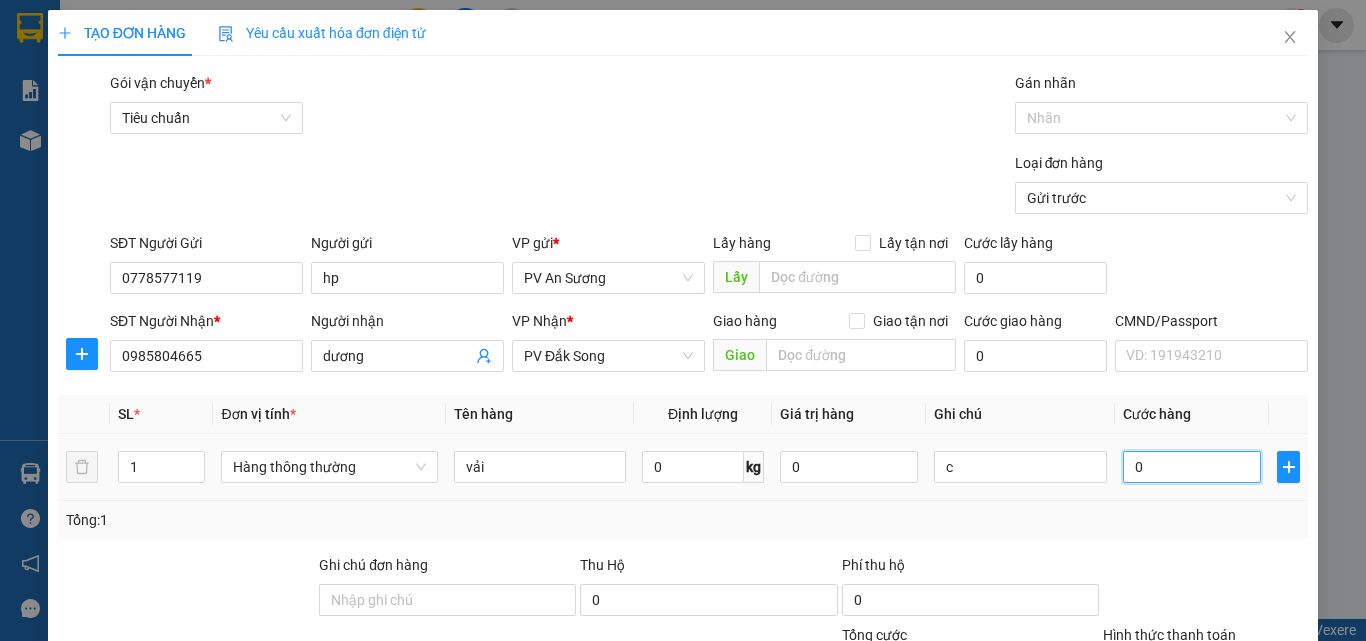 click on "0" at bounding box center [1192, 467] 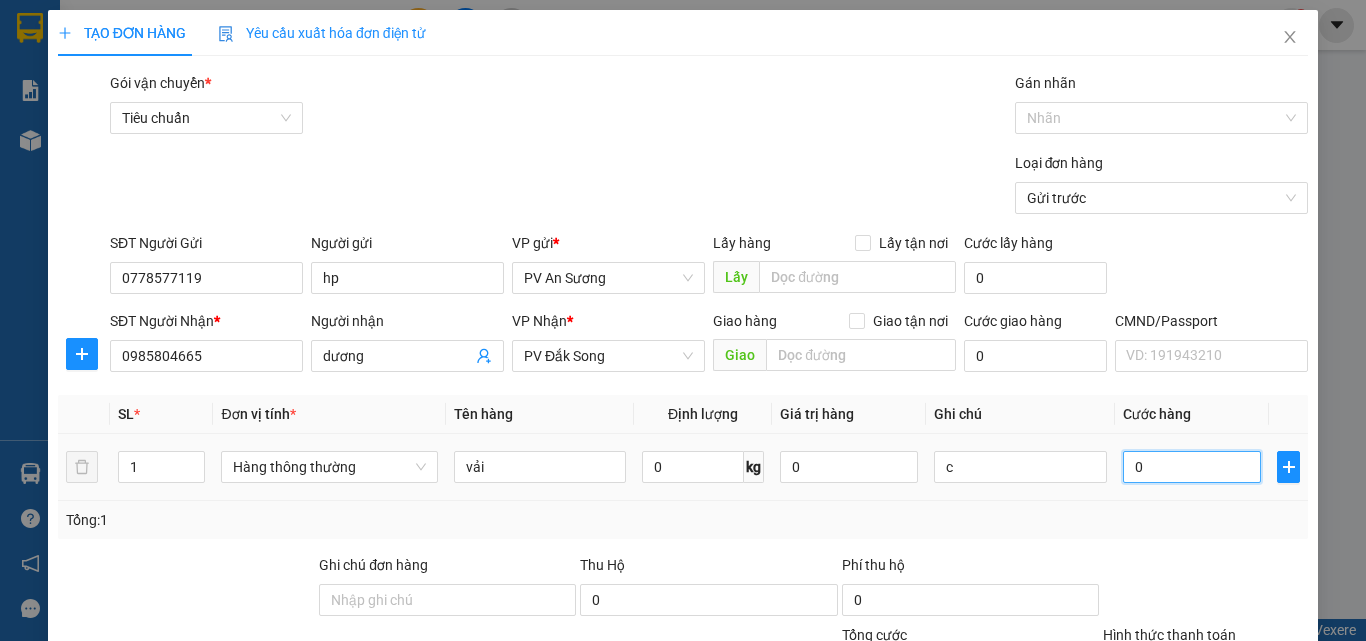 type on "3" 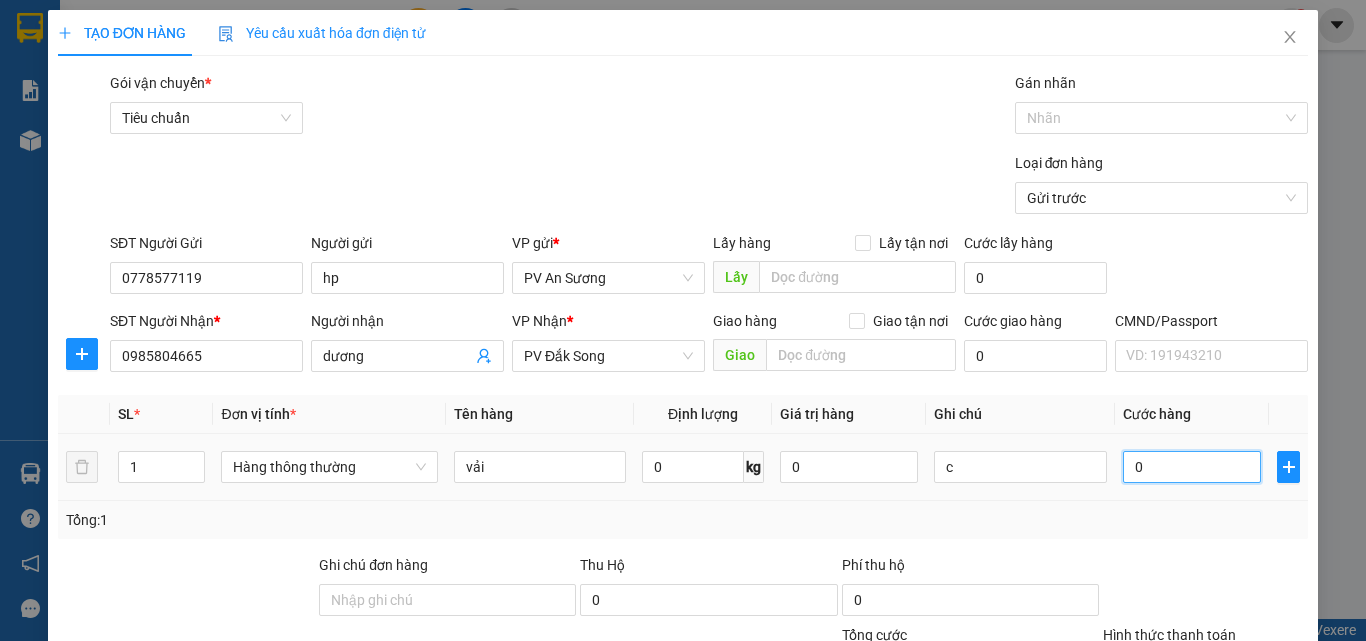 type on "3" 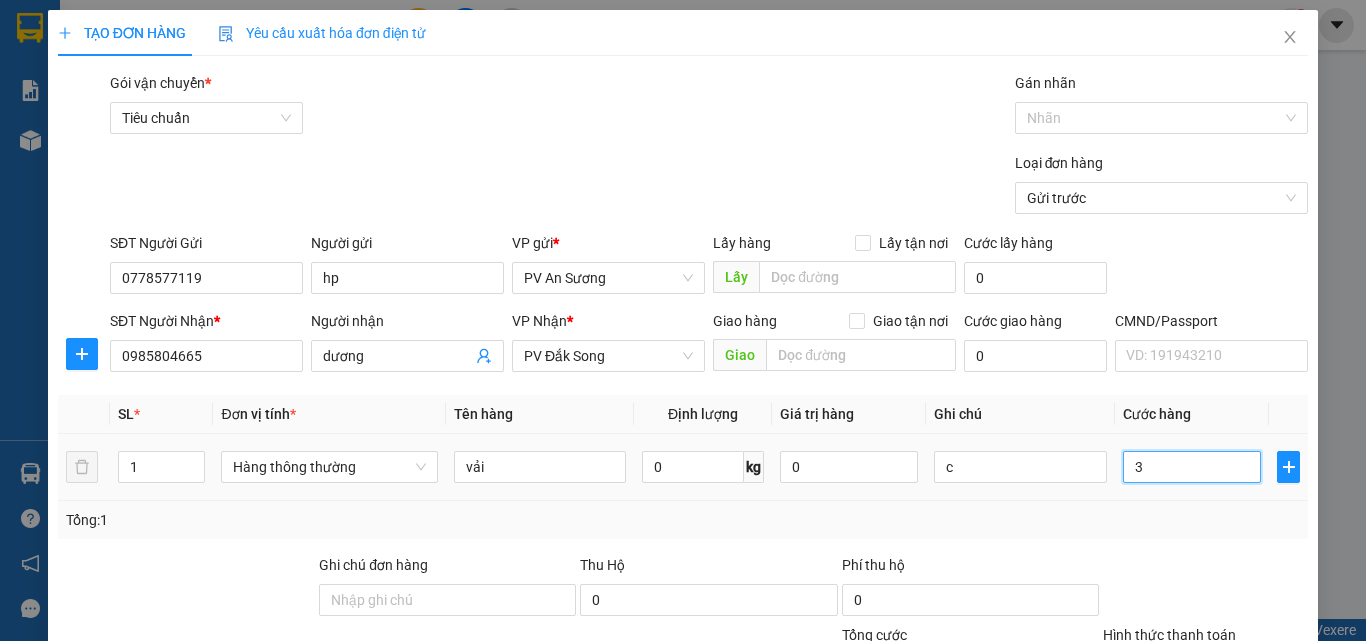 type on "30" 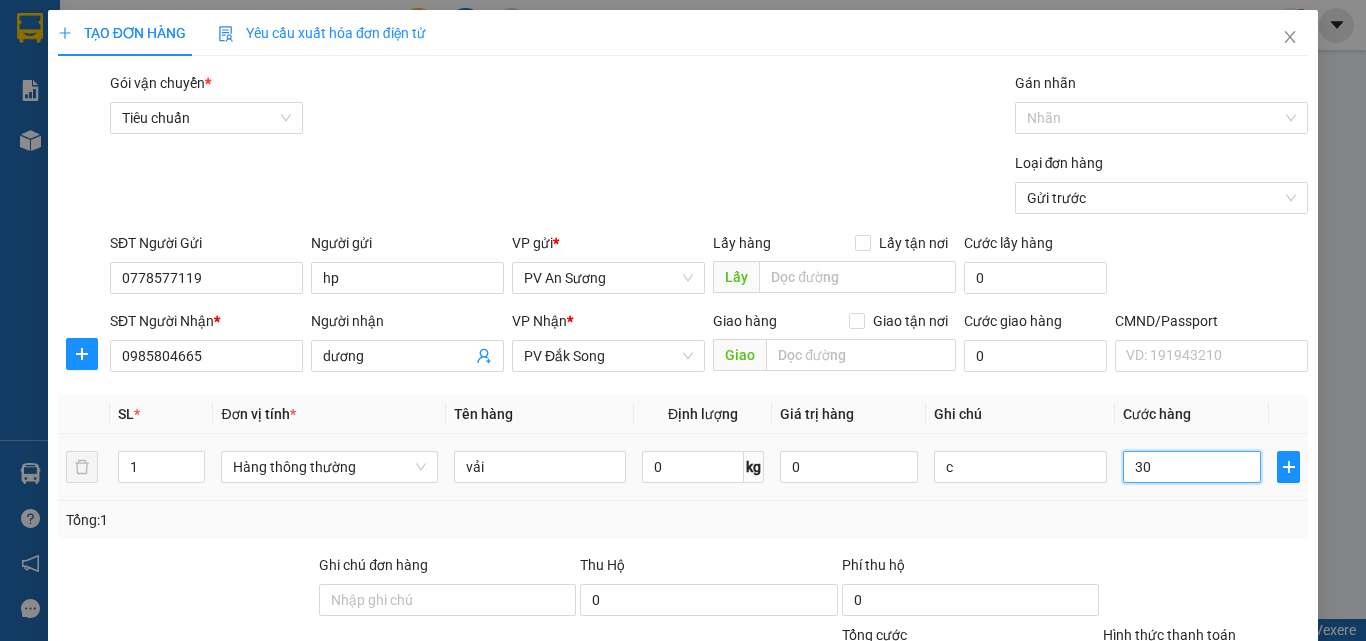 type on "300" 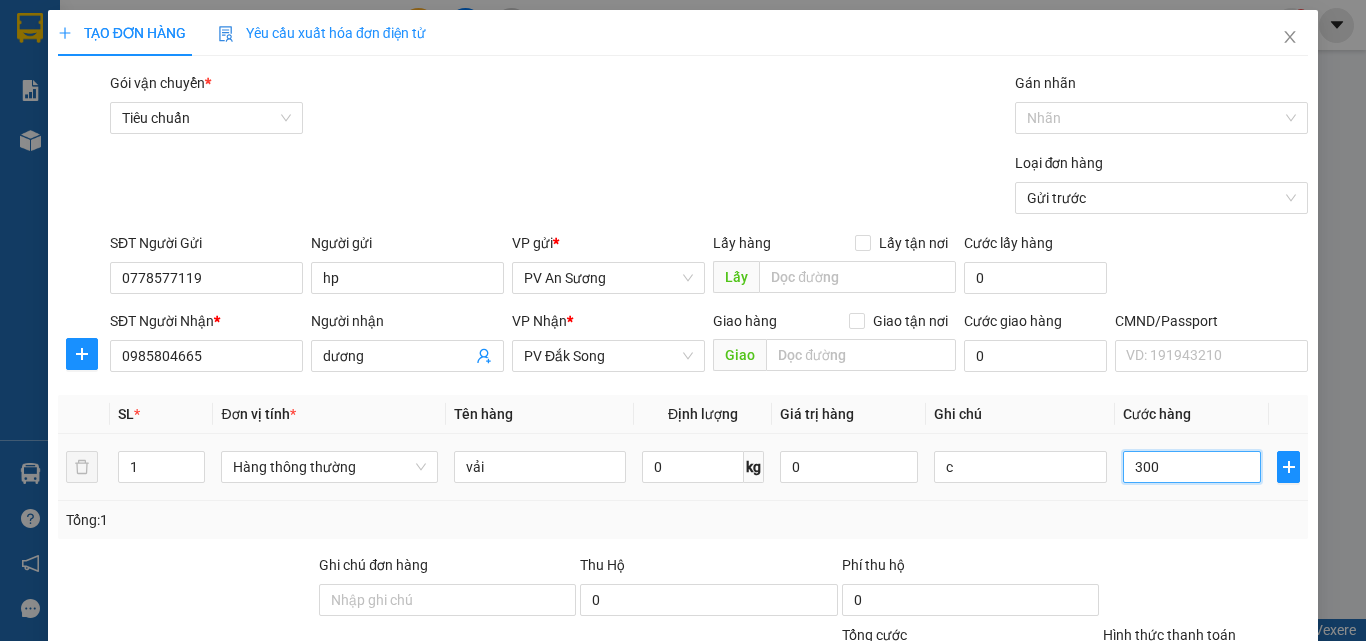 type on "3.000" 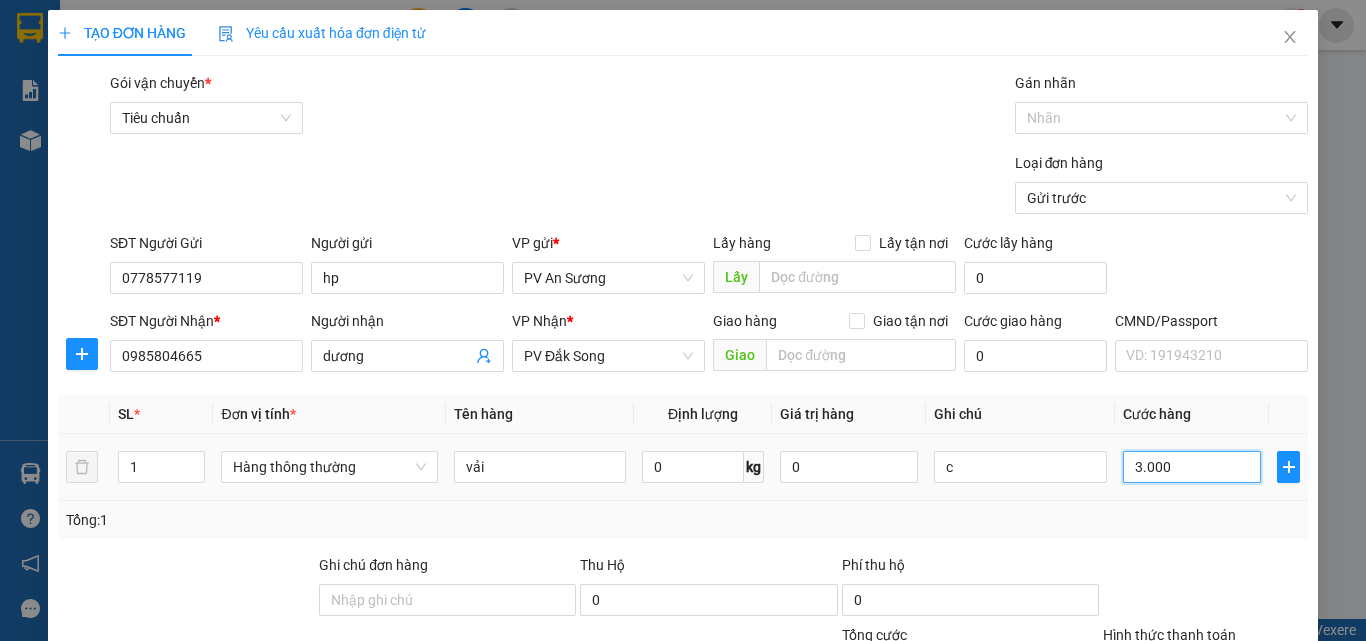 type on "30.000" 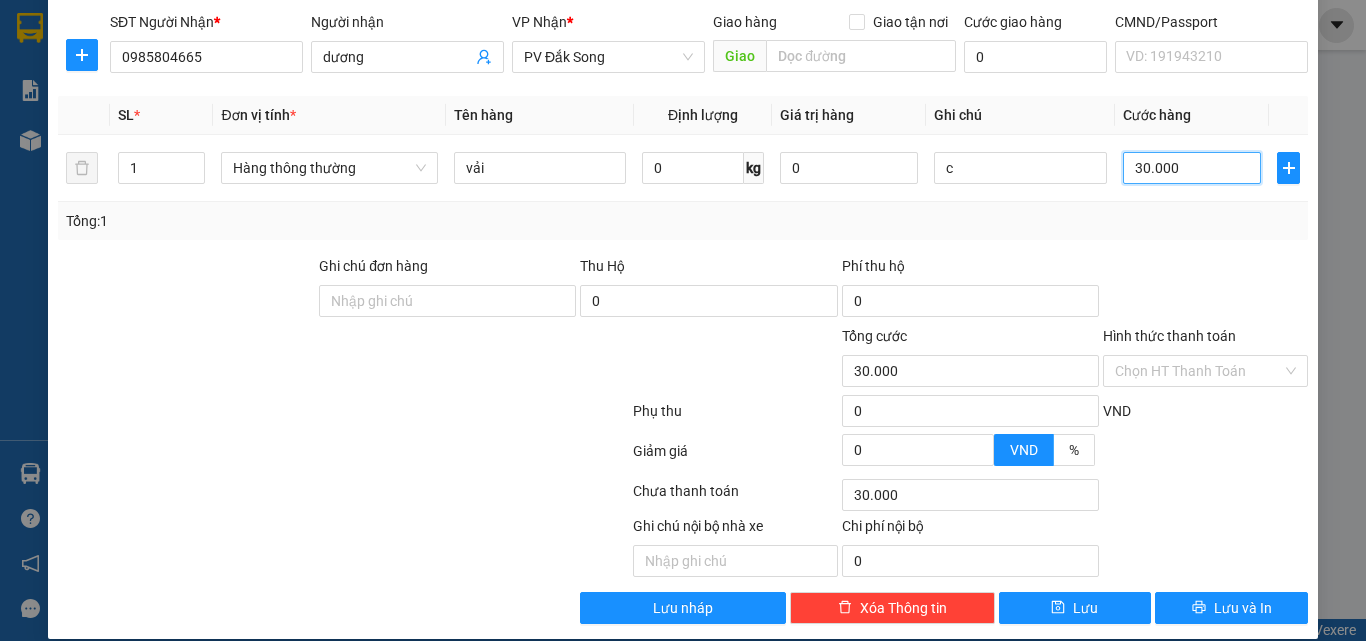scroll, scrollTop: 300, scrollLeft: 0, axis: vertical 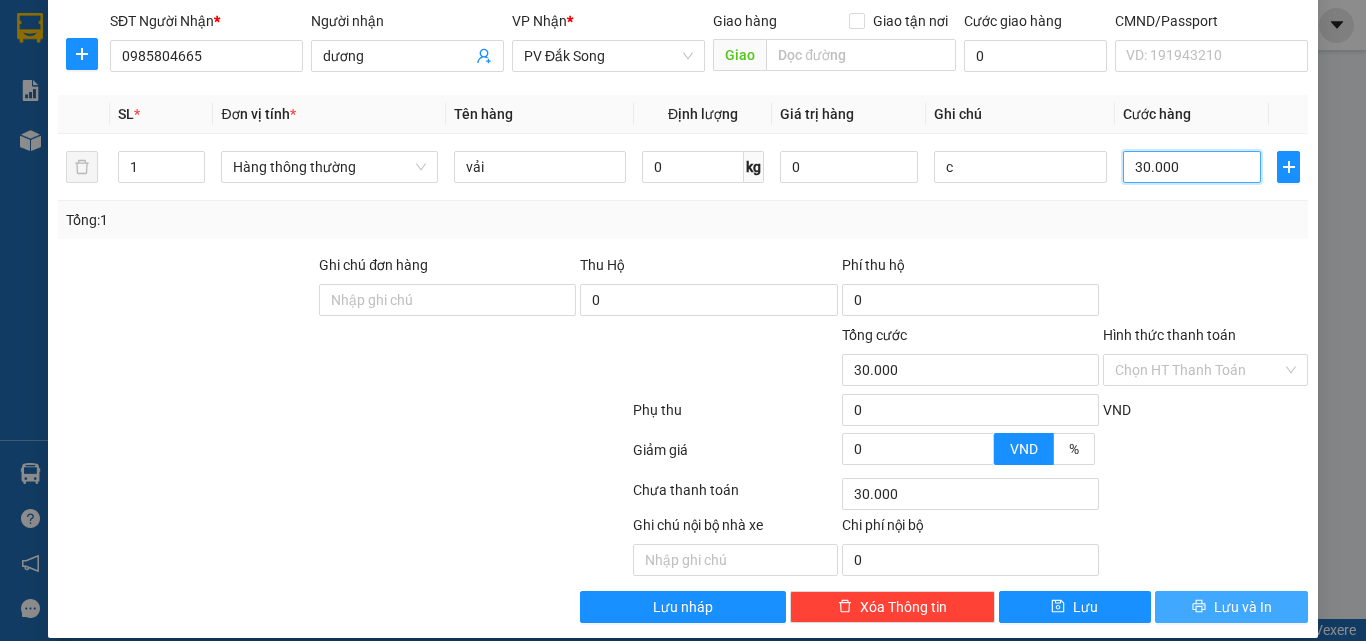 type on "30.000" 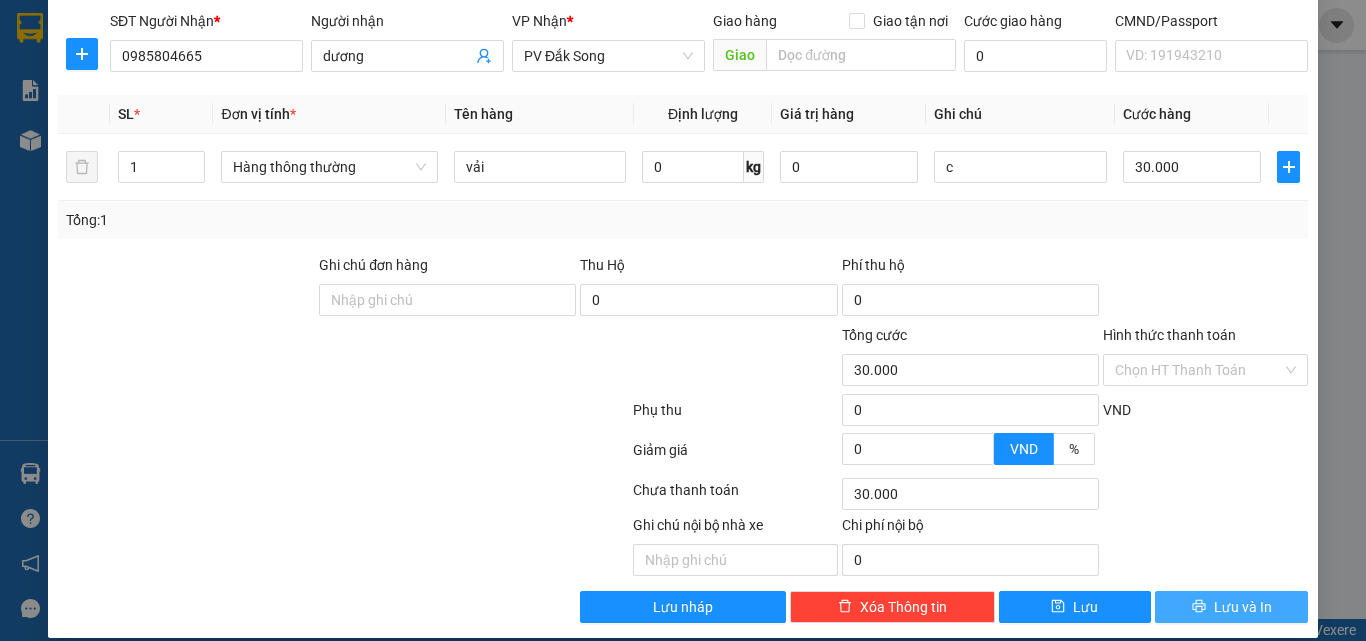 click at bounding box center (1199, 607) 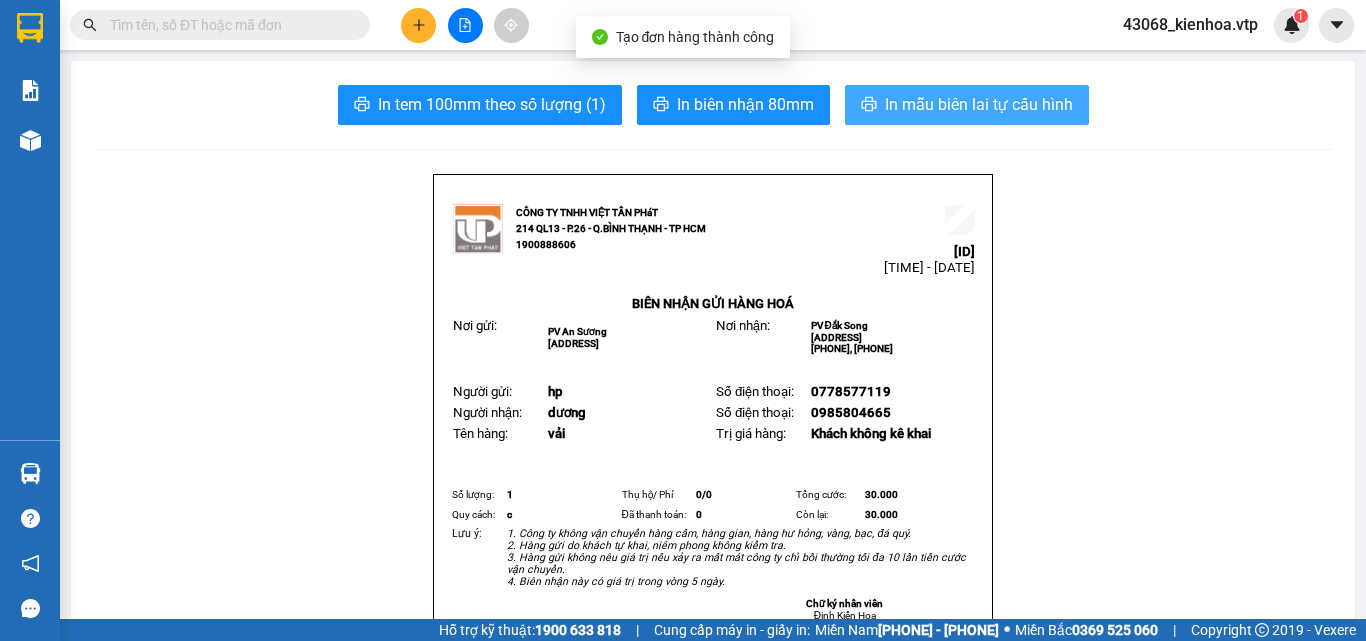 click on "In mẫu biên lai tự cấu hình" at bounding box center [967, 105] 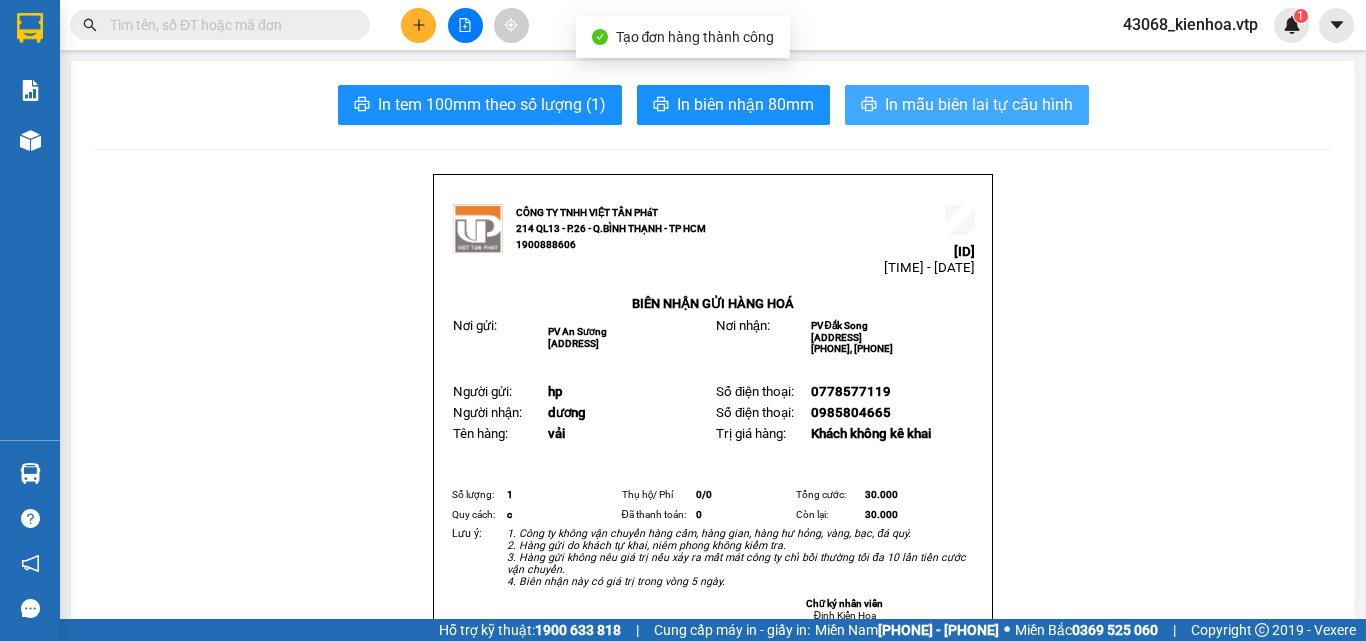 scroll, scrollTop: 0, scrollLeft: 0, axis: both 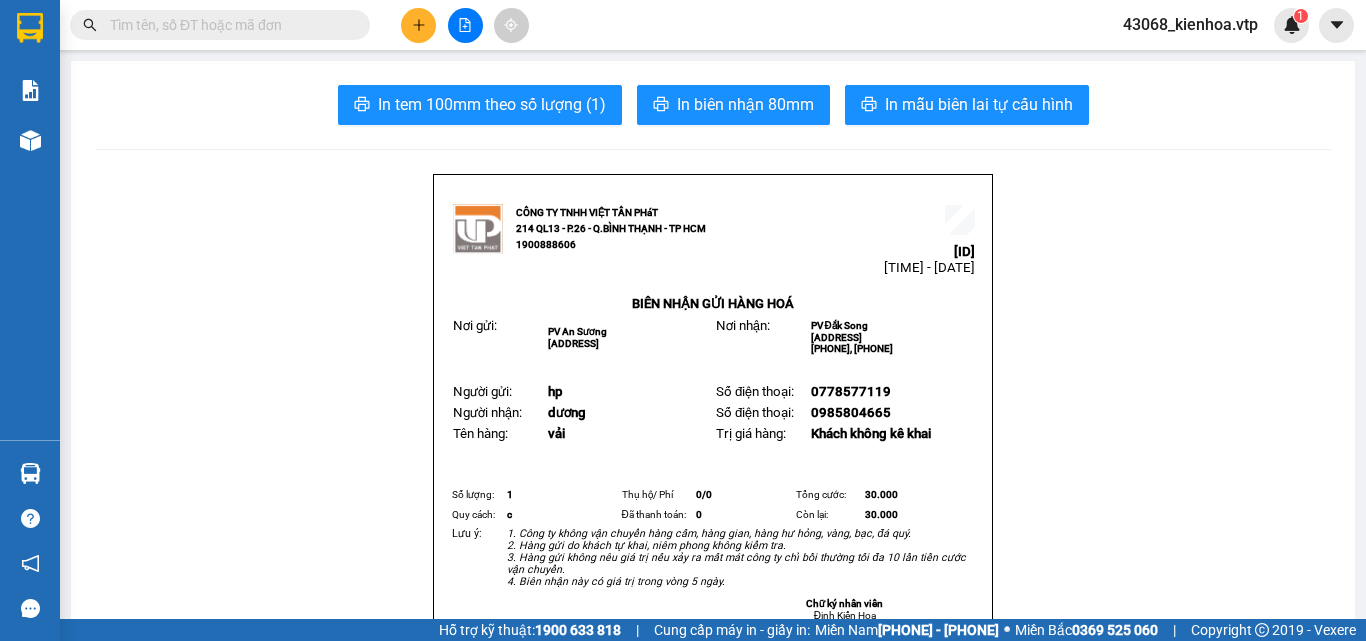 click on "CÔNG TY TNHH VIỆT TÂN PHáT  [NUMBER] - [NUMBER] - [NUMBER] - [NUMBER]  [PHONE]
[ID] [TIME] - [DATE]
BIÊN NHẬN GỬI HÀNG HOÁ
Nơi gửi:
PV [NAME]
[ADDRESS]
Nơi nhận:
PV [NAME]
[ADDRESS]
[PHONE], [PHONE]
Người gửi:
[NAME]
Số điện thoại:
[PHONE]
Người nhận:
[NAME]
Số điện thoại:
[PHONE]
Tên hàng:
vải
Trị giá hàng:
Khách không kê khai
Số lượng:
1
Thụ hộ/ Phí
0/  0
Tổng cước:
30.000
Quy cách:
c
Đã thanh toán:
0
Còn lại:
30.000
Lưu ý:
1. Công ty không vận chuyển hàng cấm, hàng gian, hàng hư hỏng, vàng, bạc, đá quý.
Chữ ký nhân viên" at bounding box center (713, 1331) 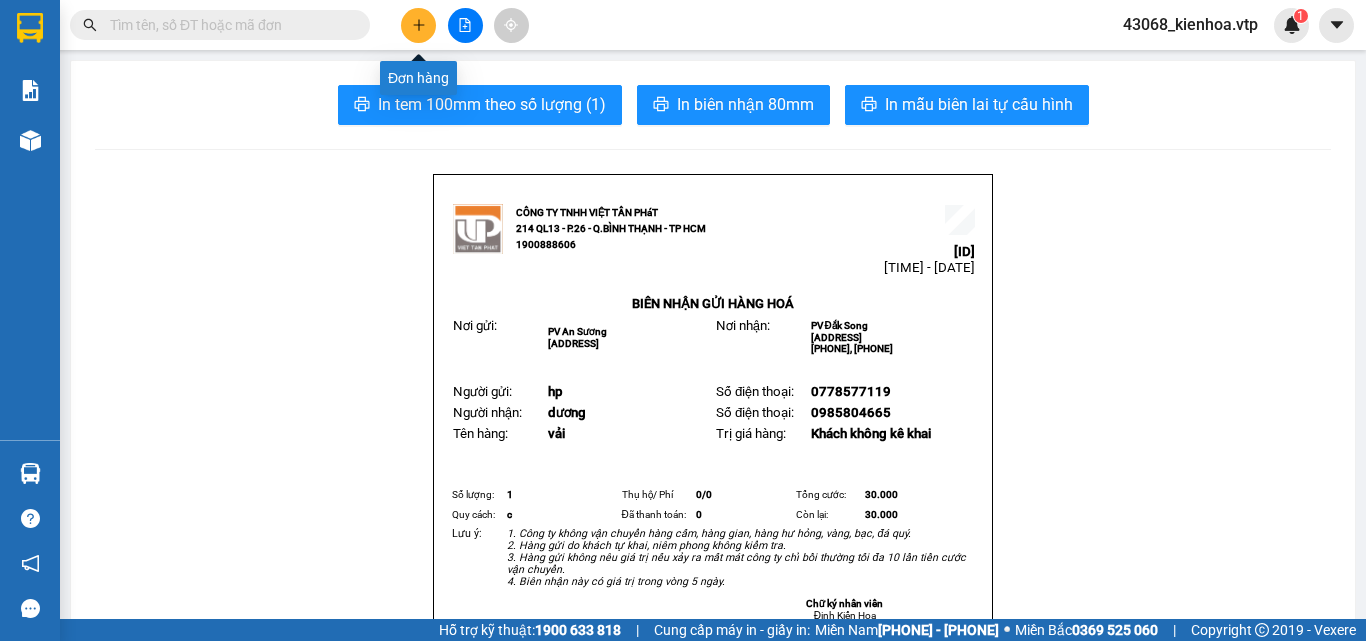click 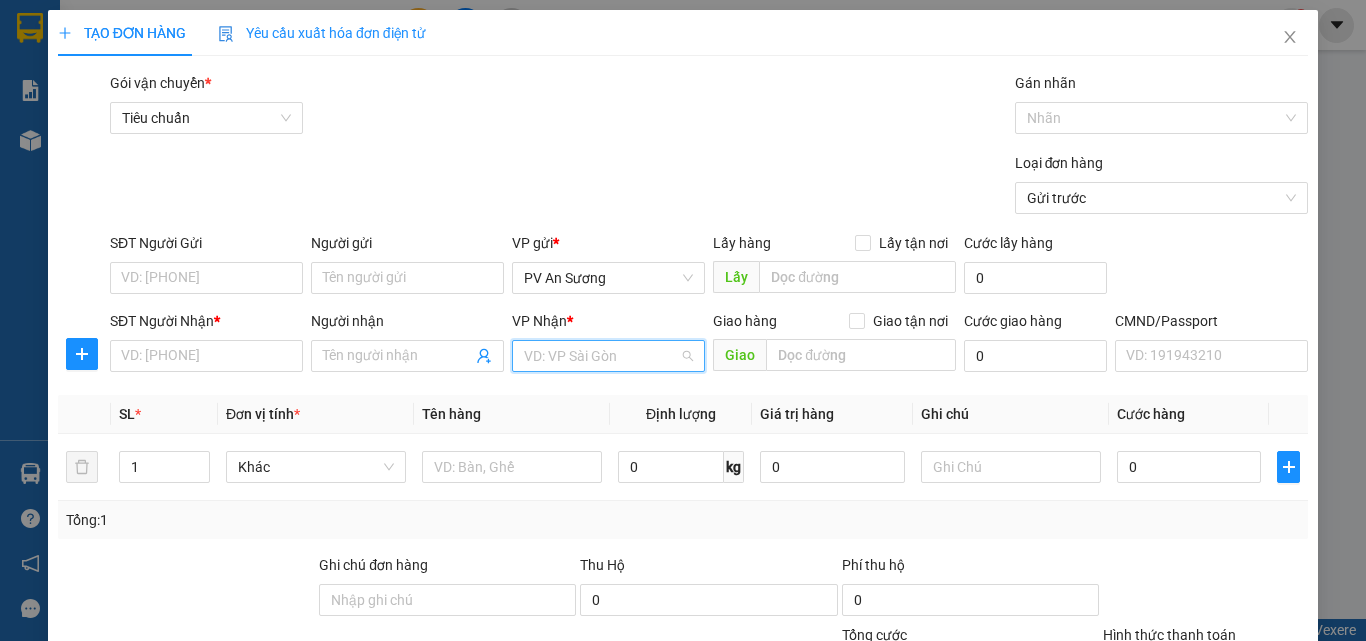 click at bounding box center (601, 356) 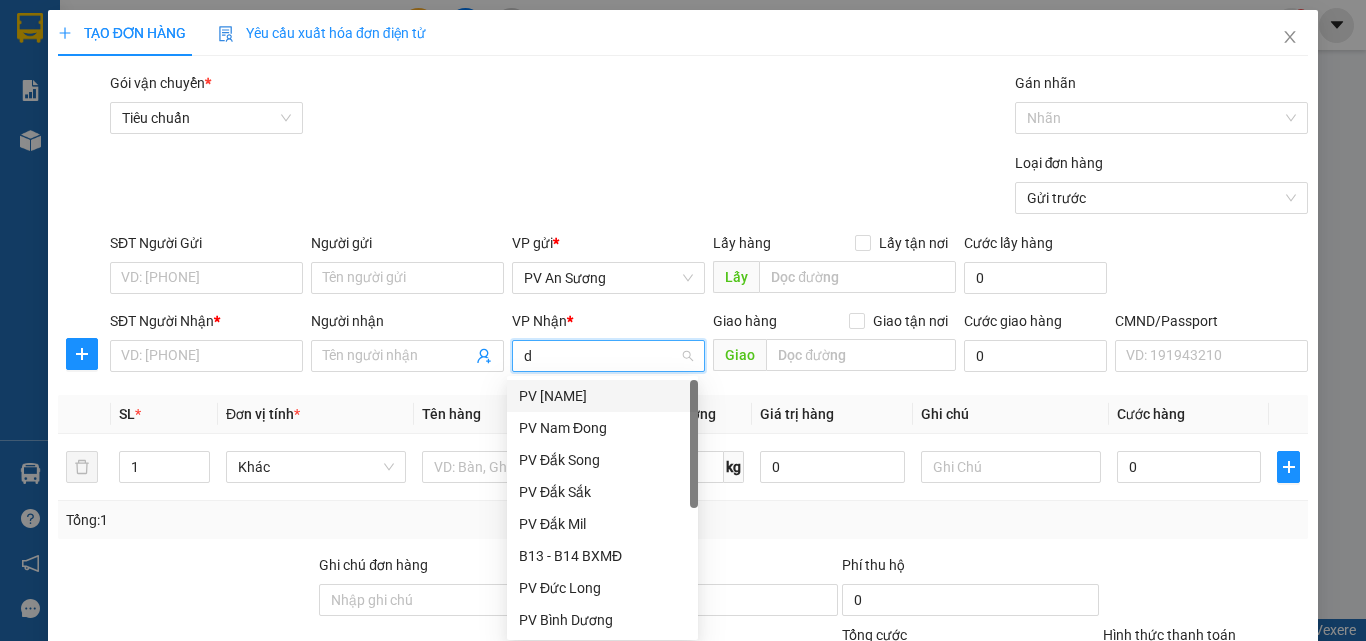 type on "dm" 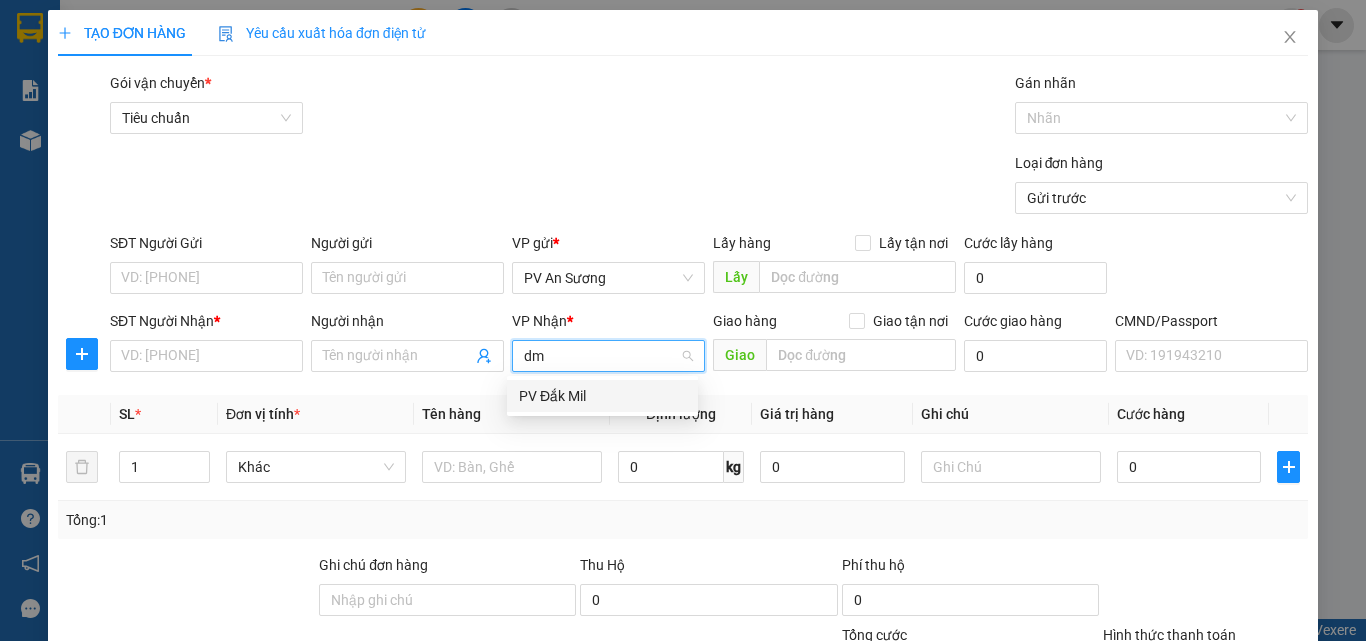 click on "PV Đắk Mil" at bounding box center [602, 396] 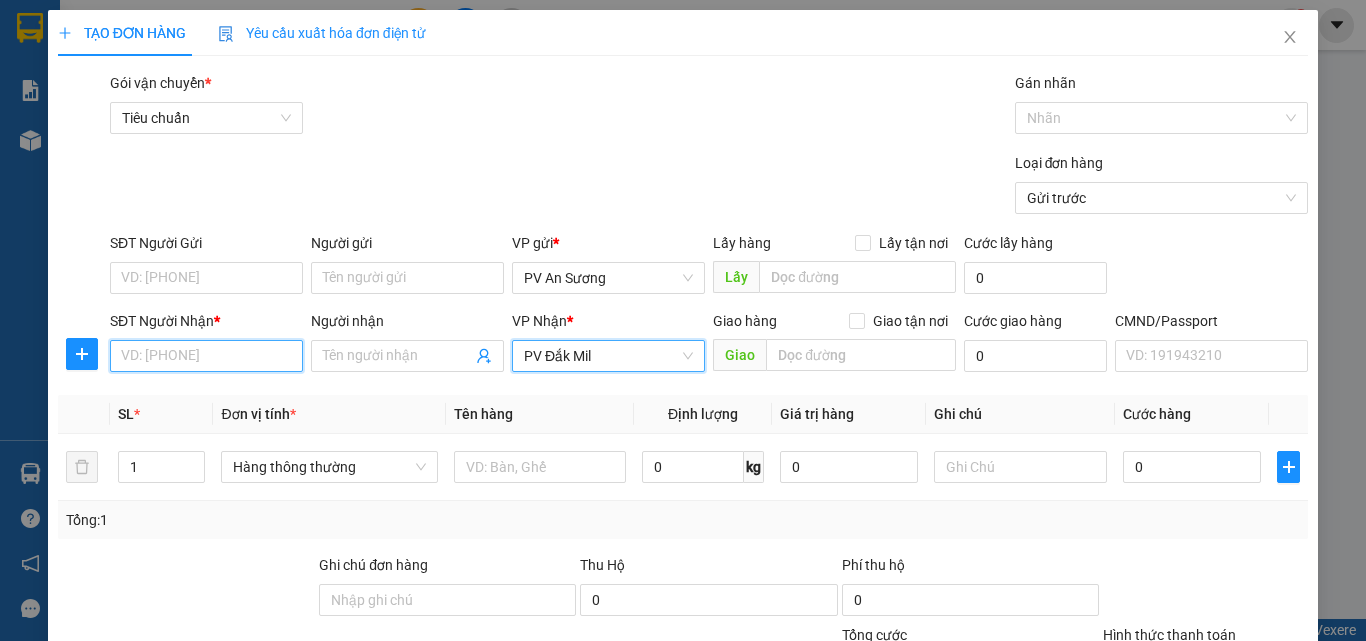 click on "SĐT Người Nhận  *" at bounding box center [206, 356] 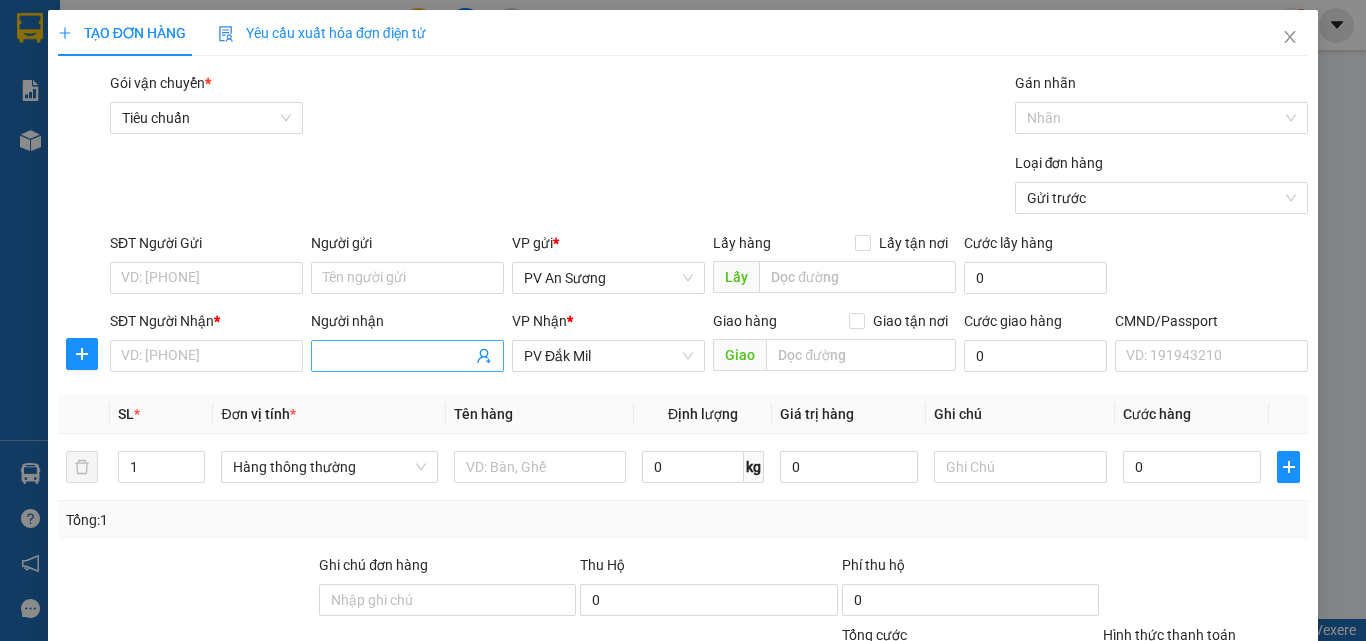 click on "Người nhận" at bounding box center [397, 356] 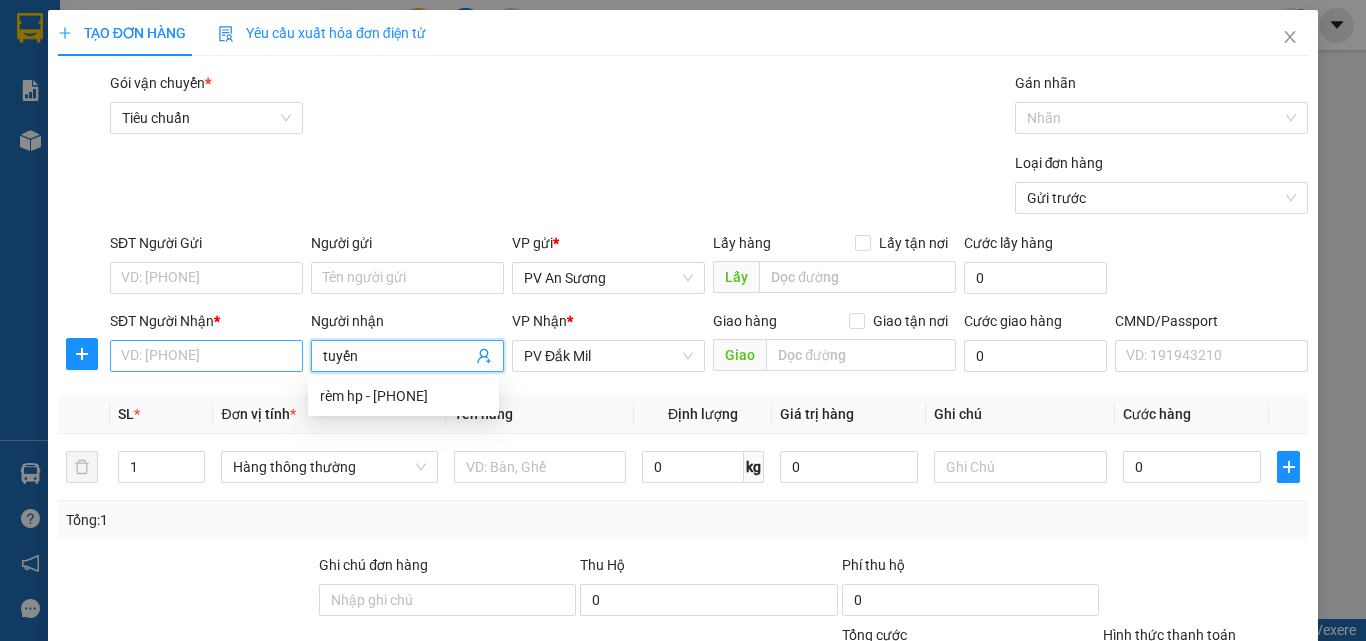 type on "tuyến" 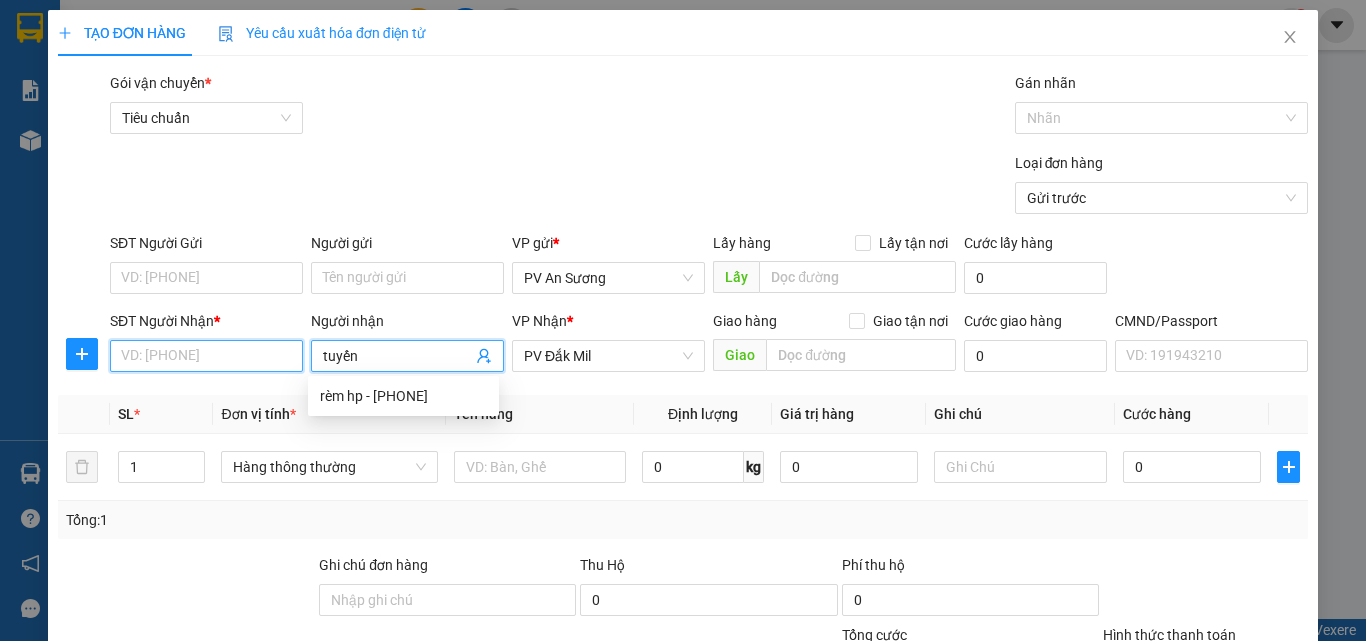 click on "SĐT Người Nhận  *" at bounding box center [206, 356] 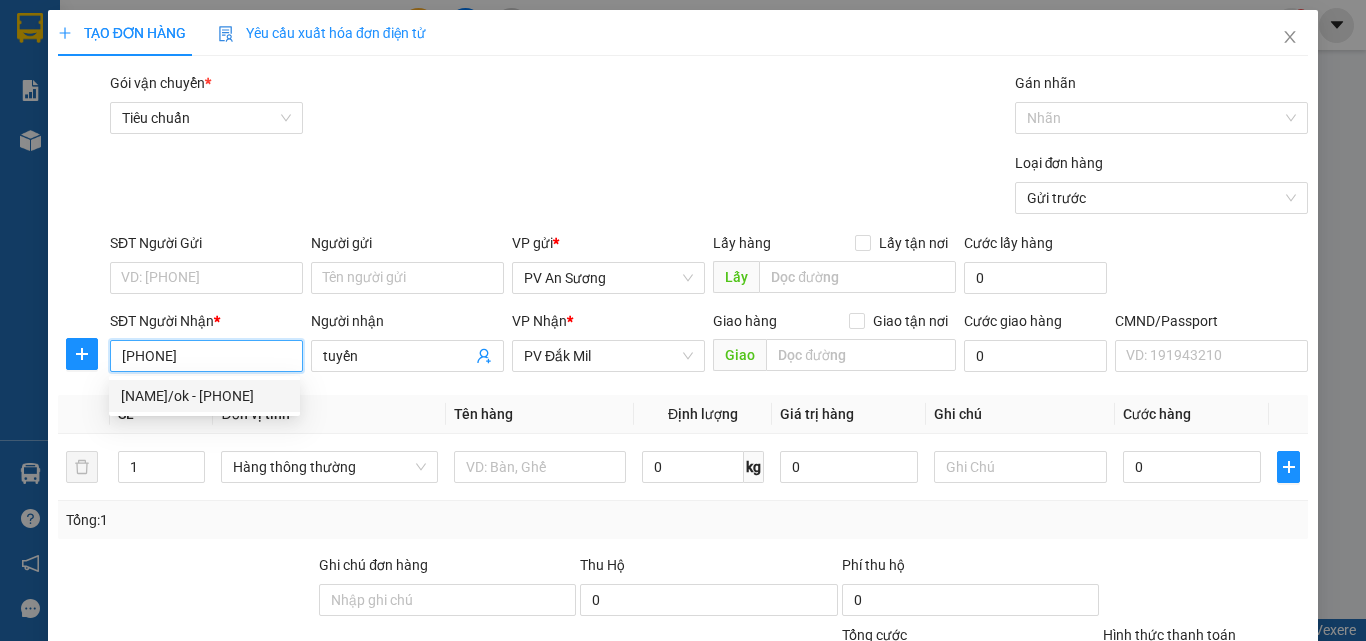 click on "[NAME]/ok - [PHONE]" at bounding box center (204, 396) 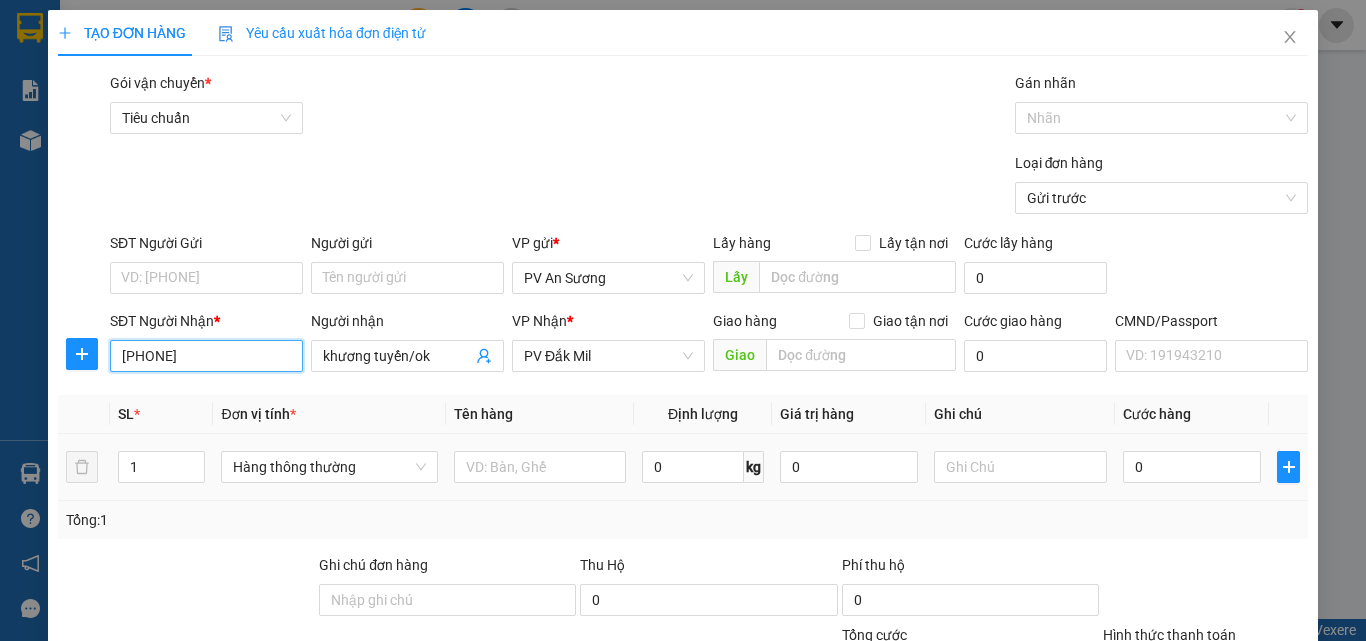 type on "[PHONE]" 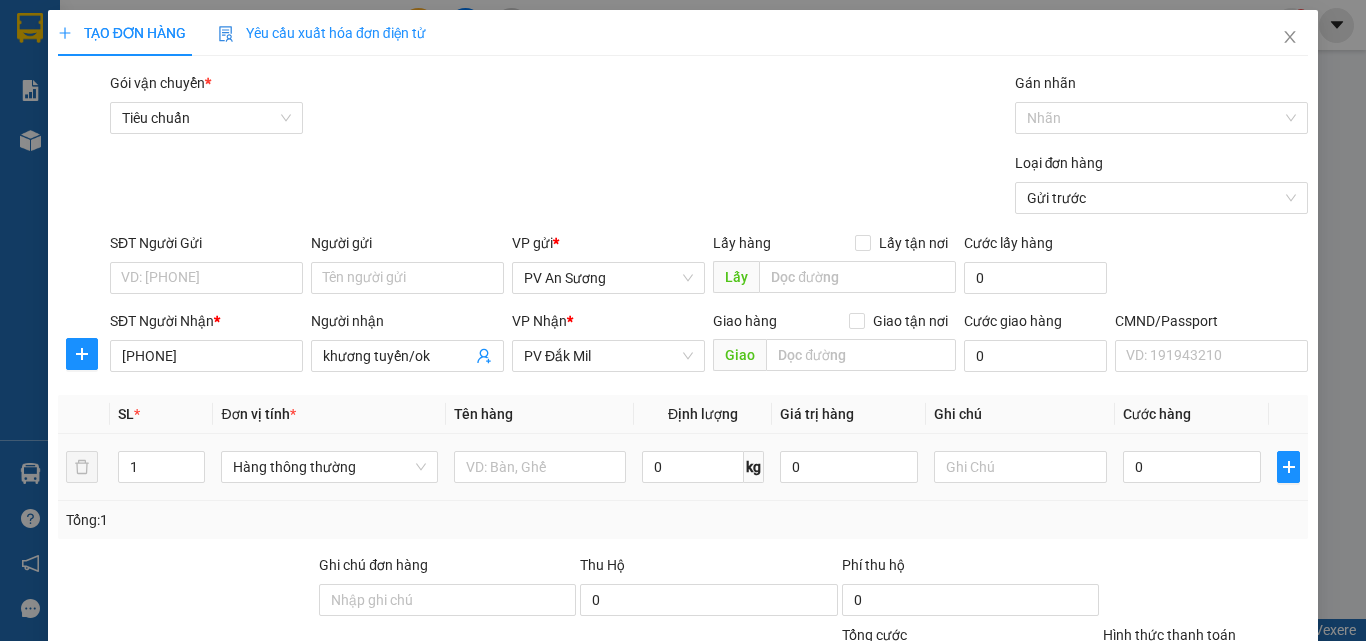 click at bounding box center [540, 467] 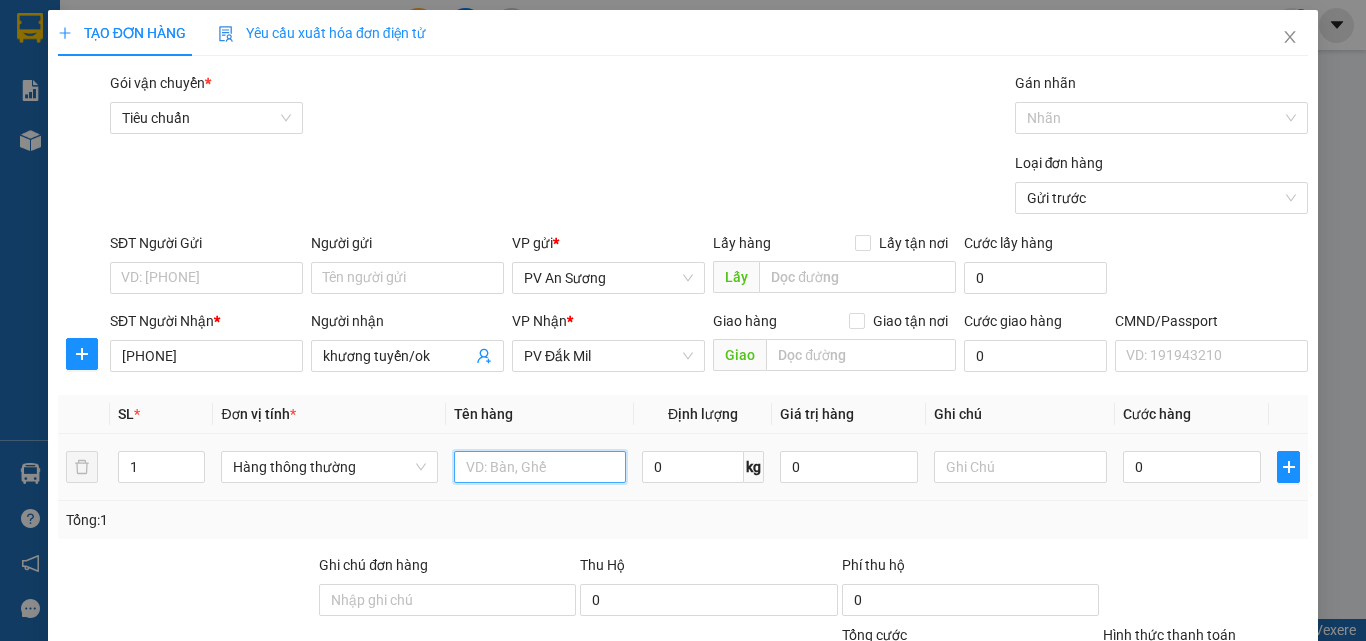 click at bounding box center [540, 467] 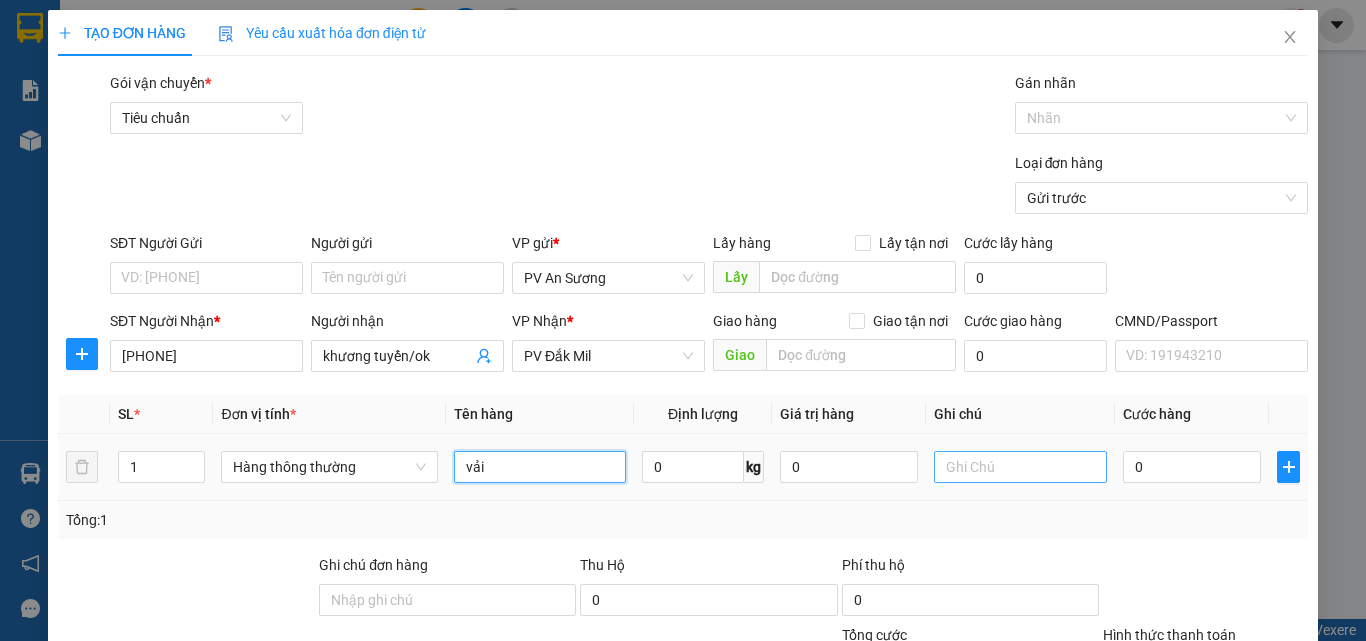 type on "vải" 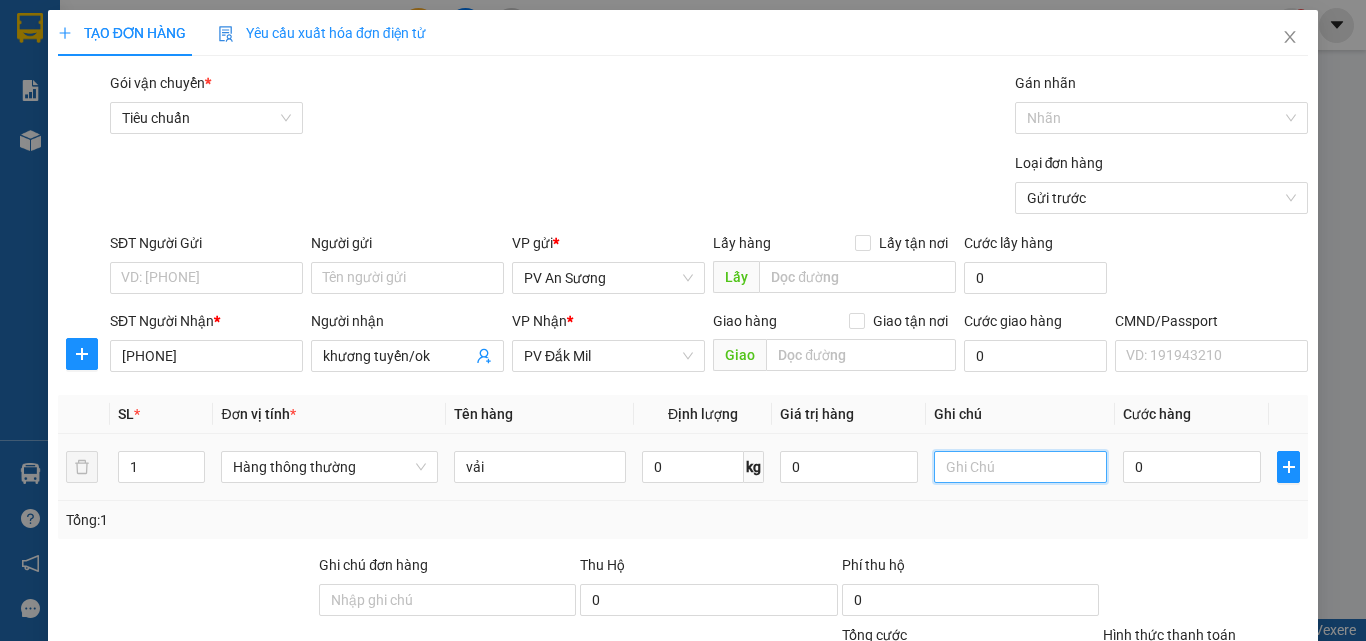 click at bounding box center [1020, 467] 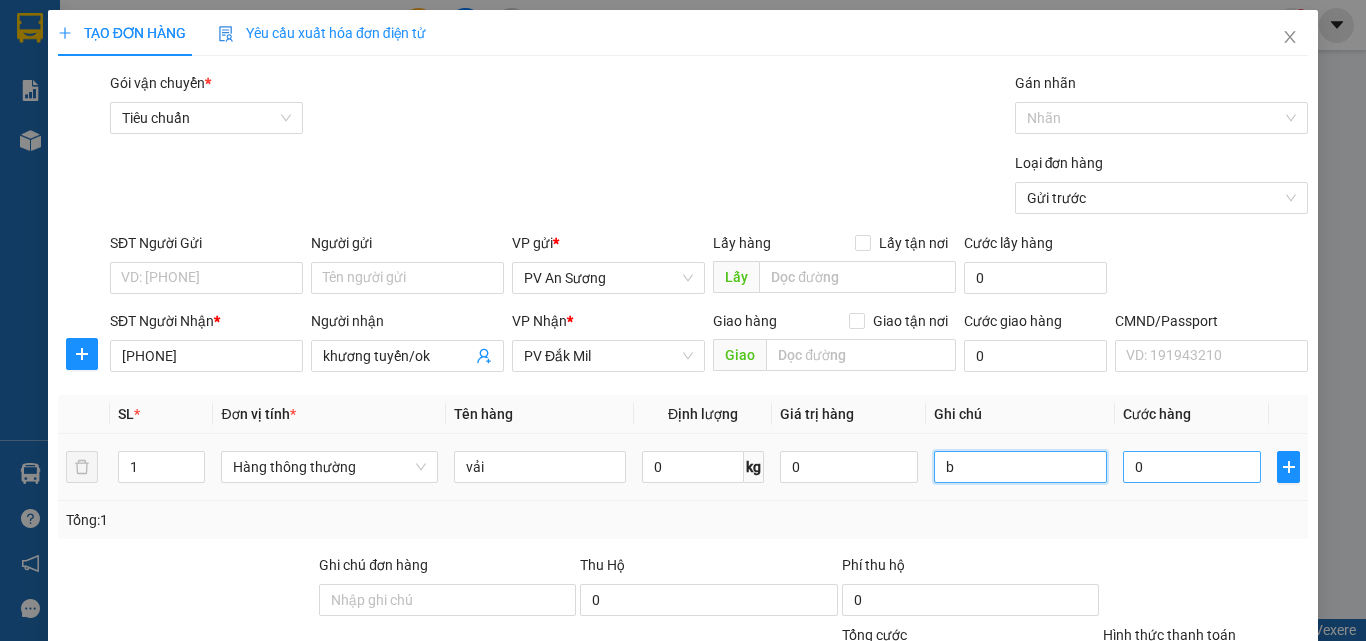type on "b" 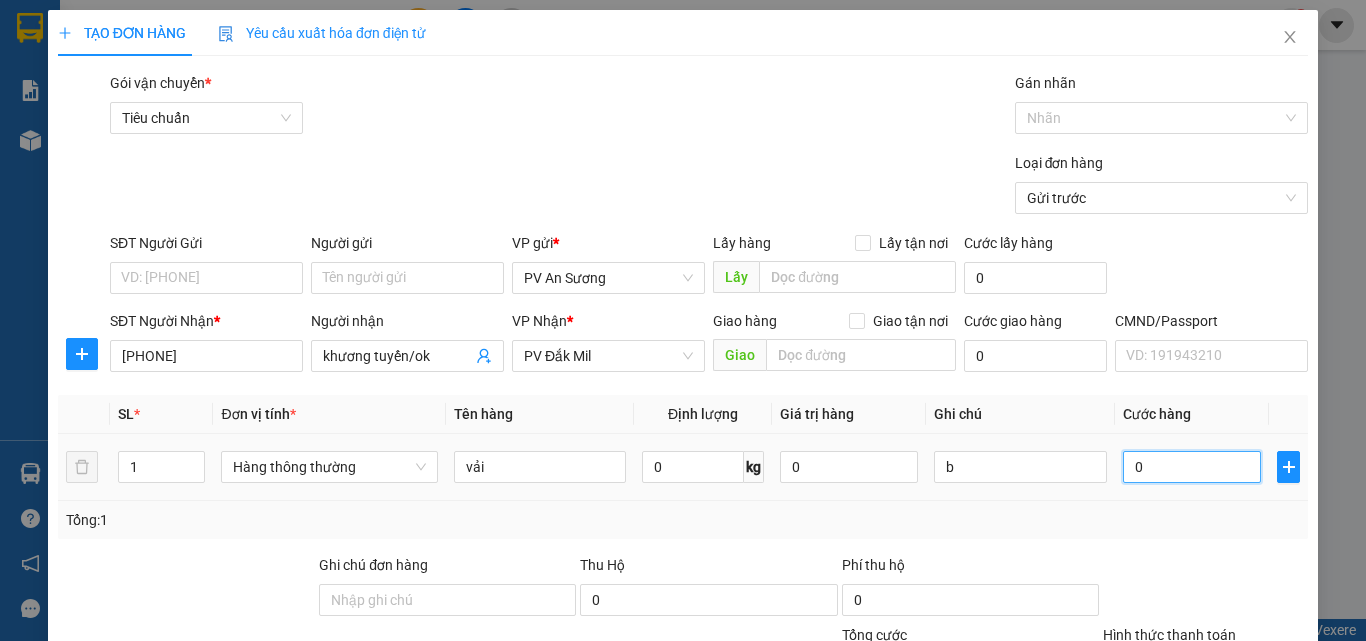 click on "0" at bounding box center (1192, 467) 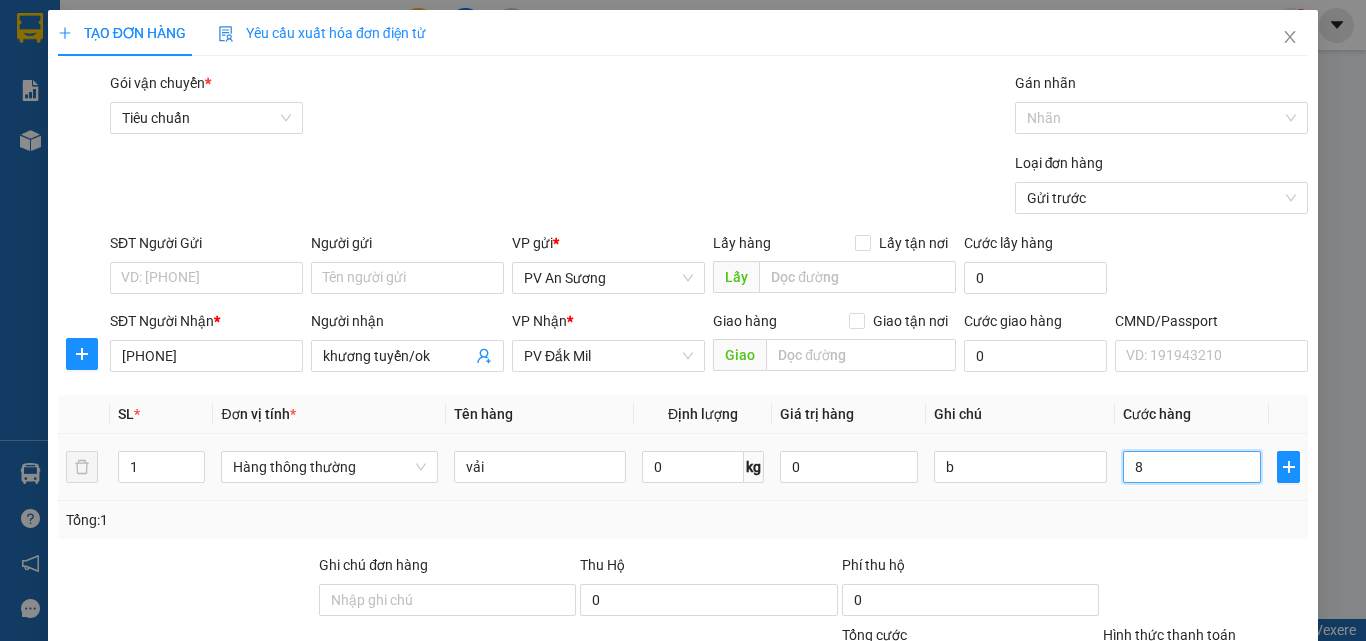 type on "80" 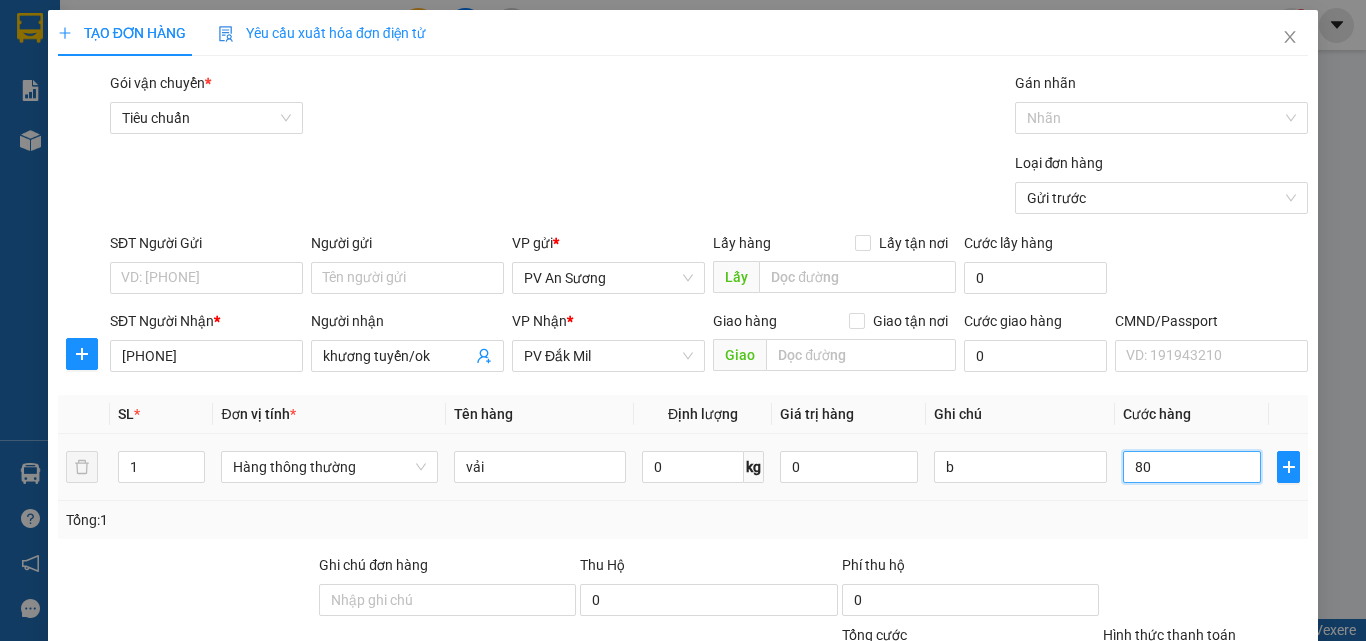 type on "80" 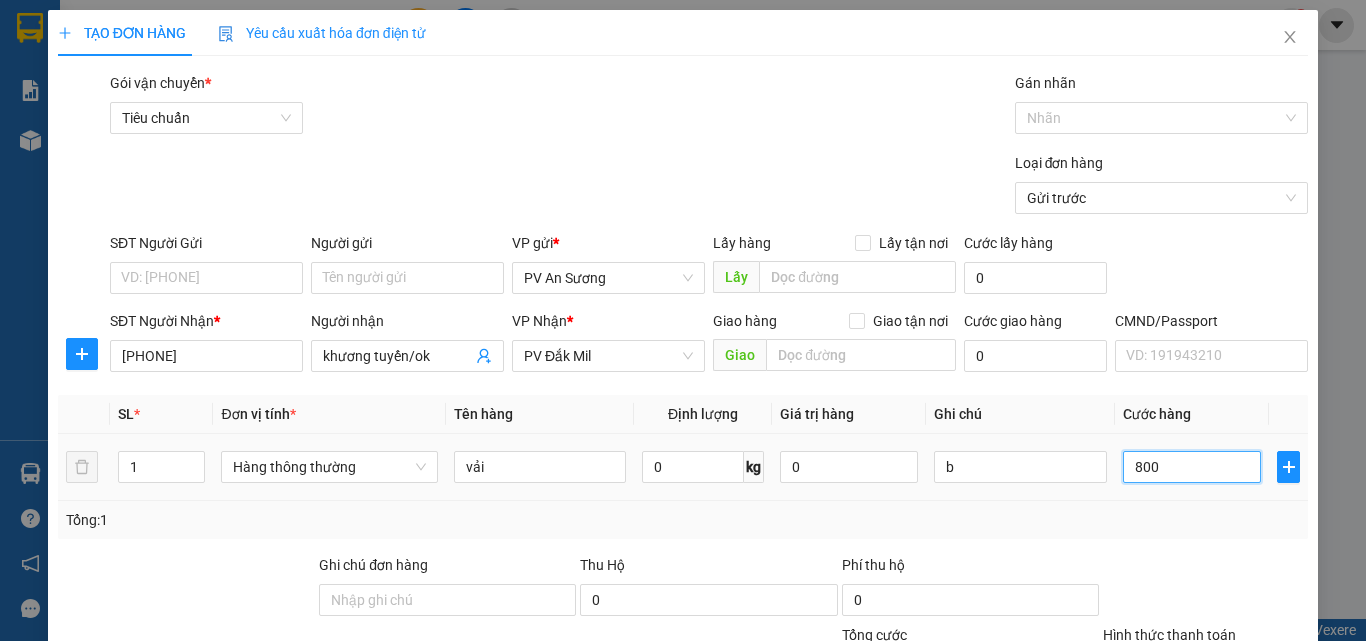type on "8.000" 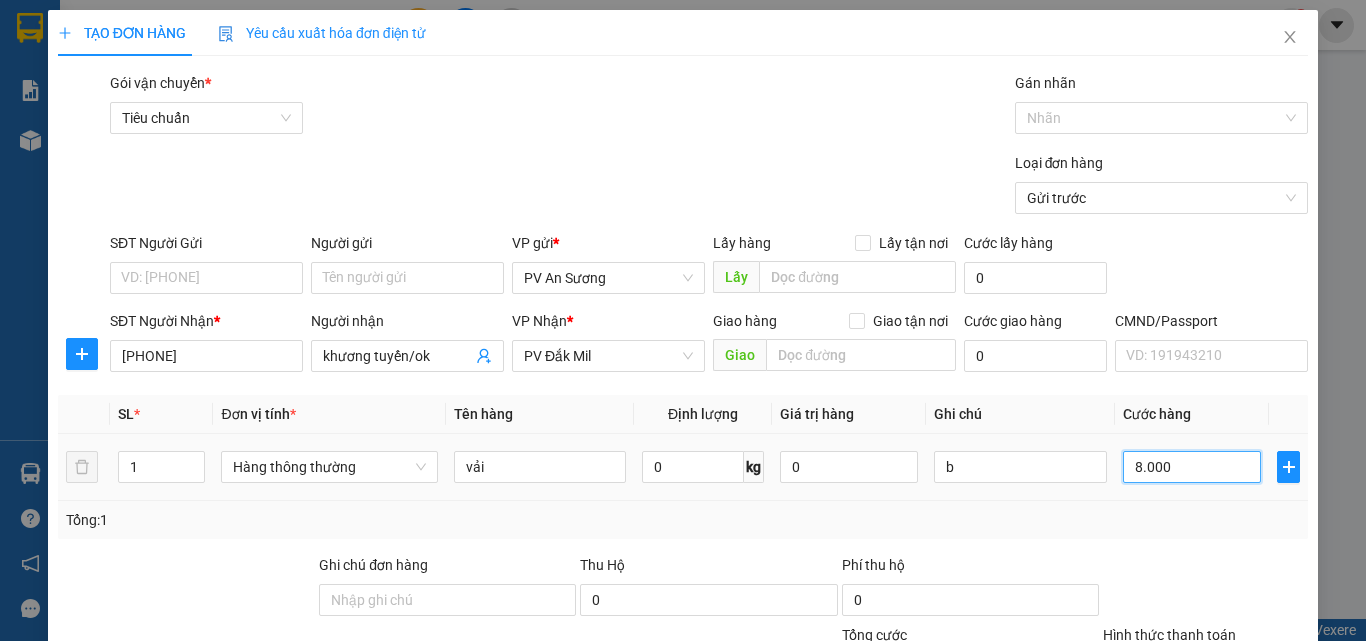 type on "8.000" 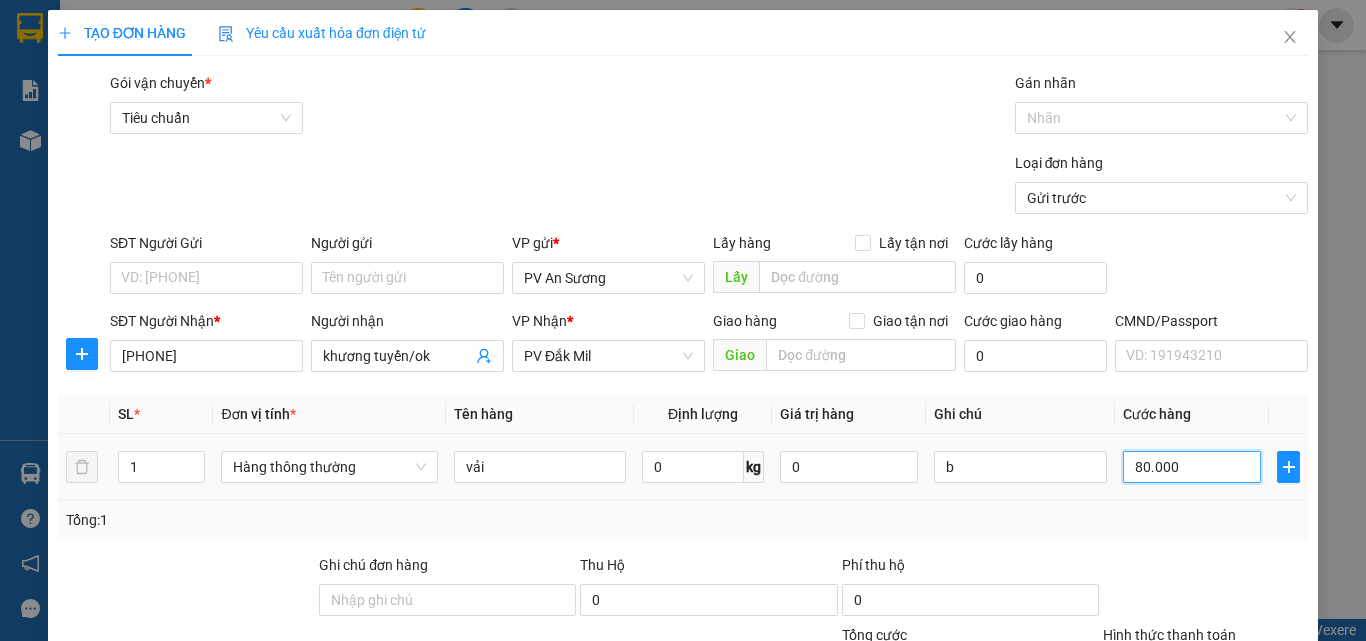 type on "80.000" 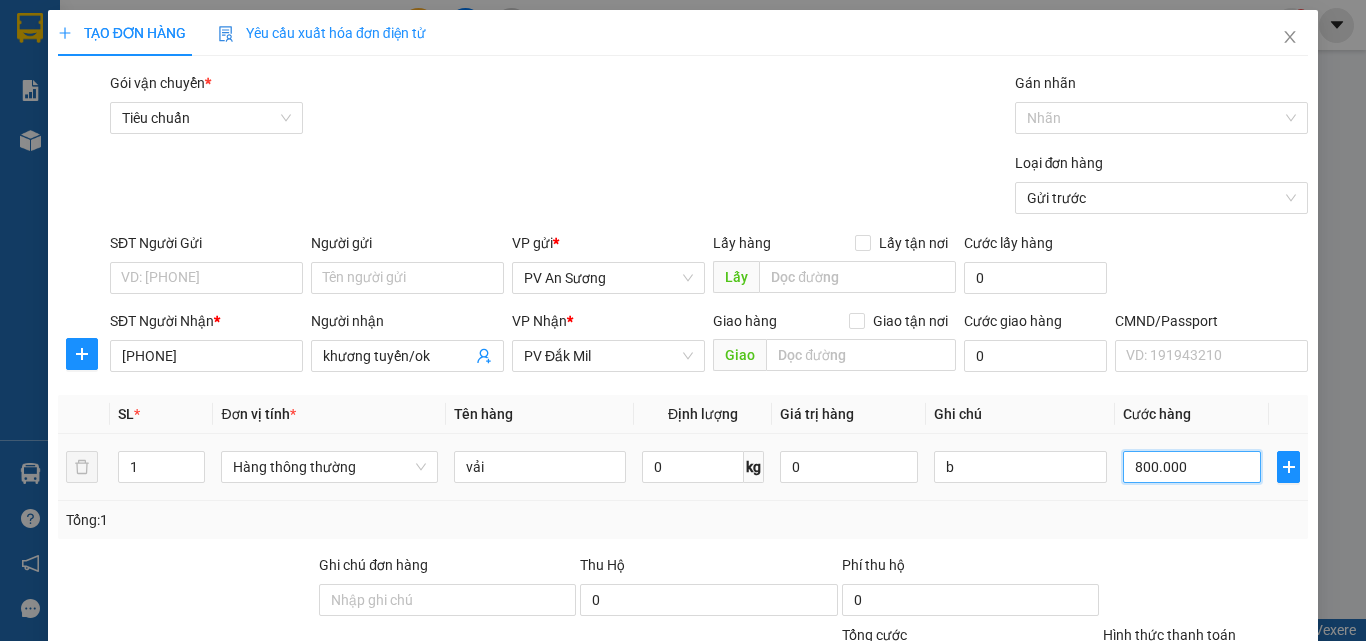 type on "800.000" 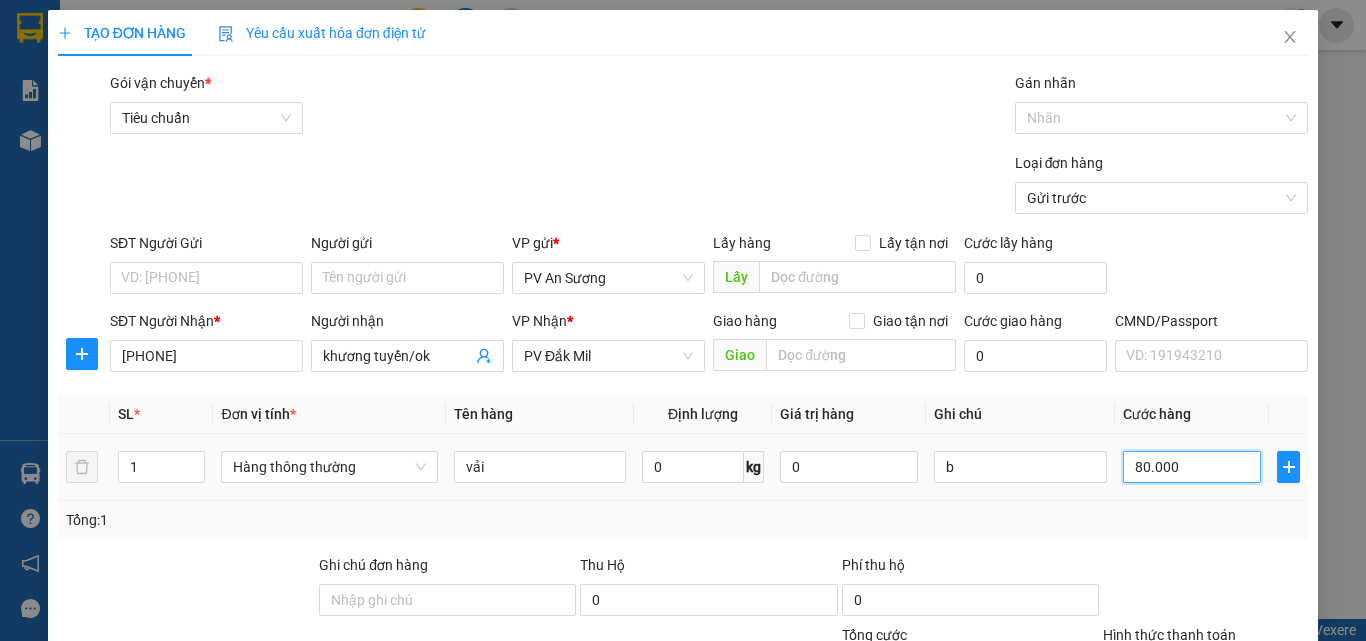 type on "80.000" 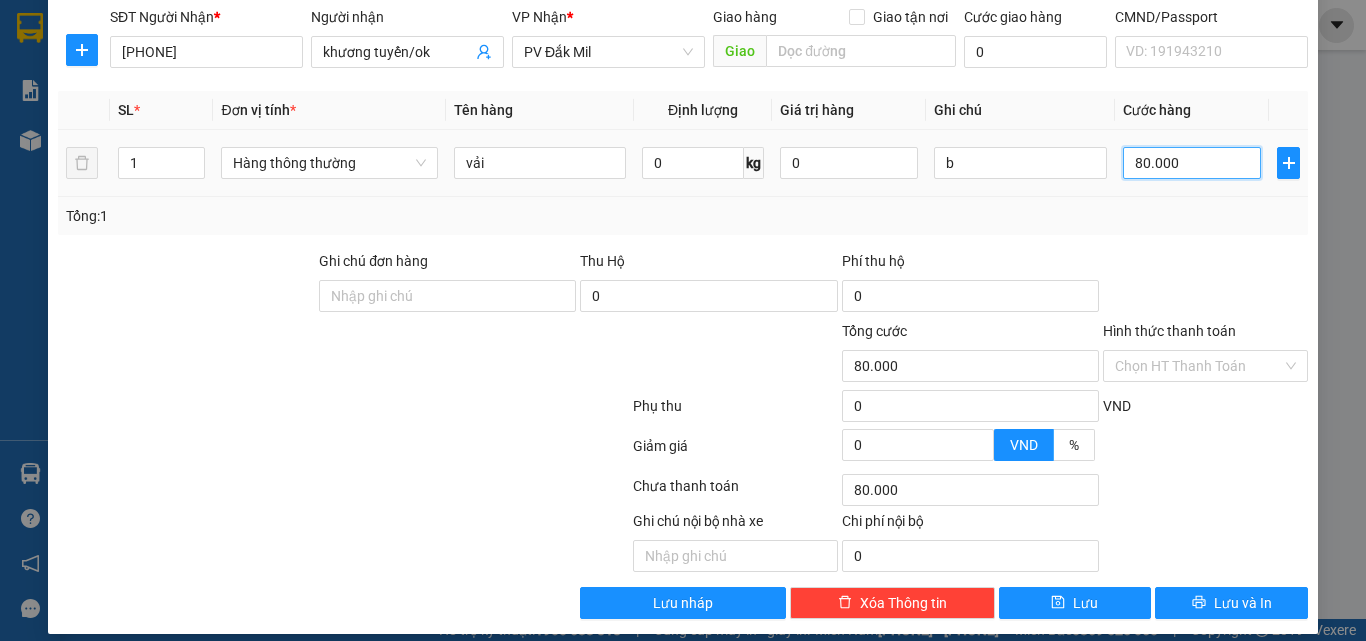 scroll, scrollTop: 321, scrollLeft: 0, axis: vertical 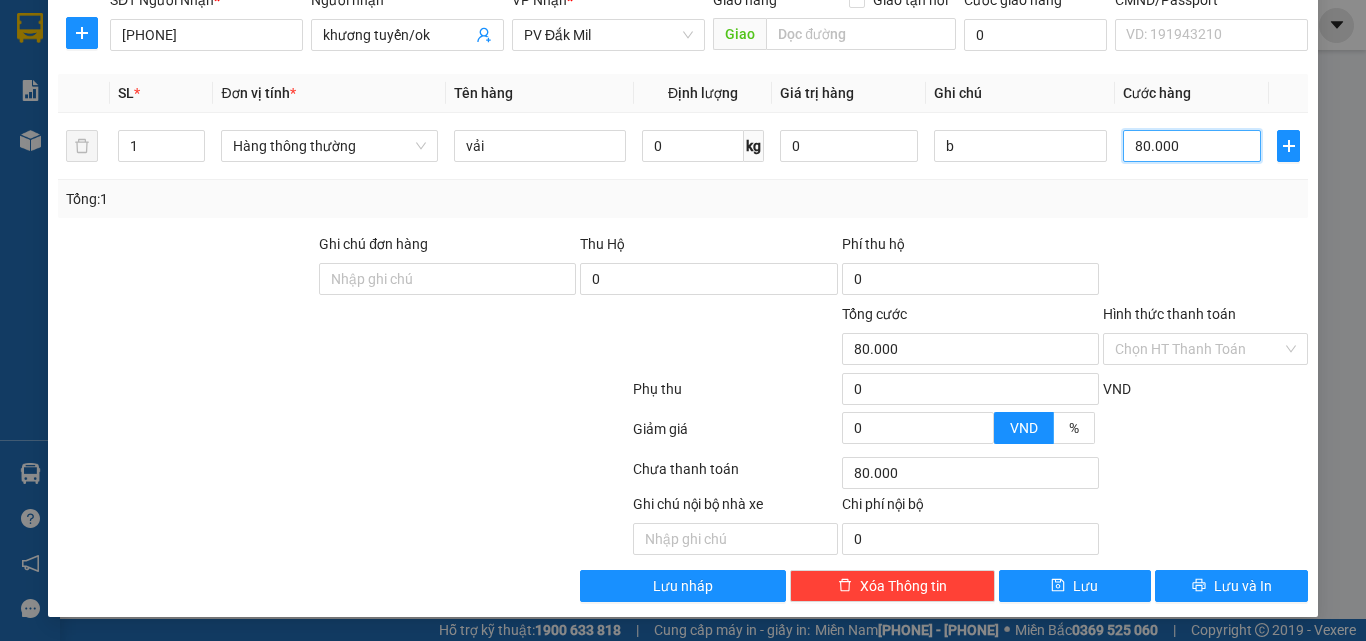 type on "80.000" 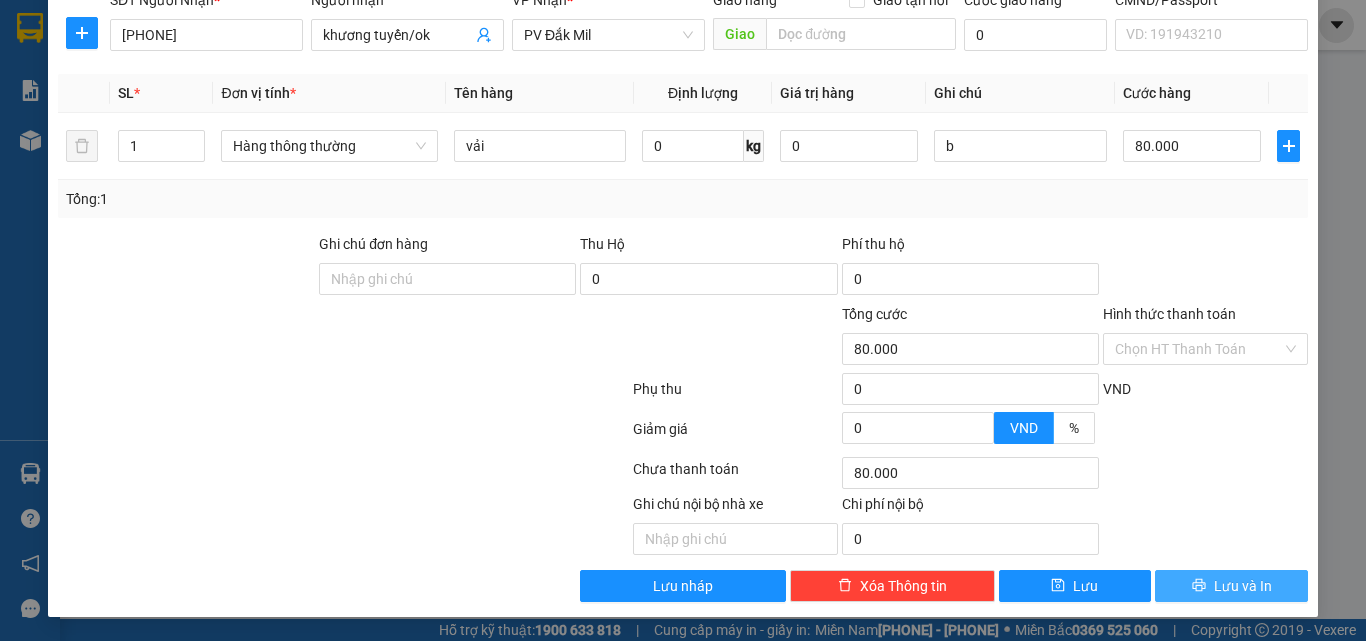 click 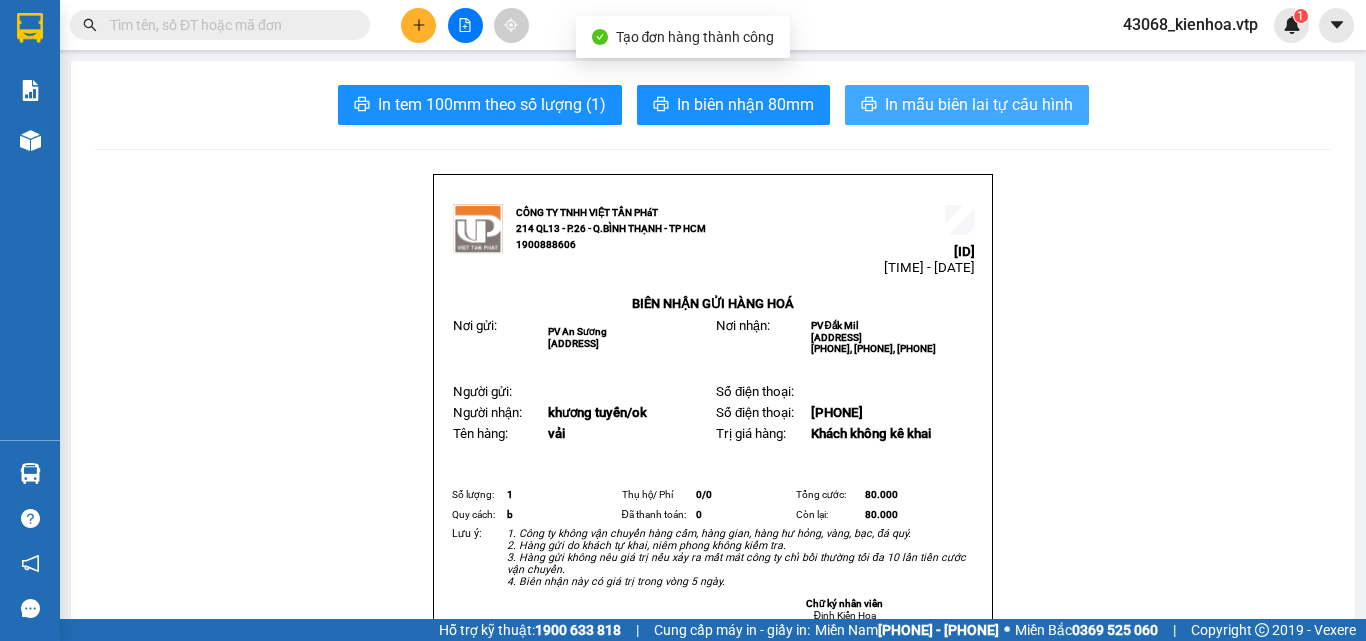 click on "In mẫu biên lai tự cấu hình" at bounding box center [967, 105] 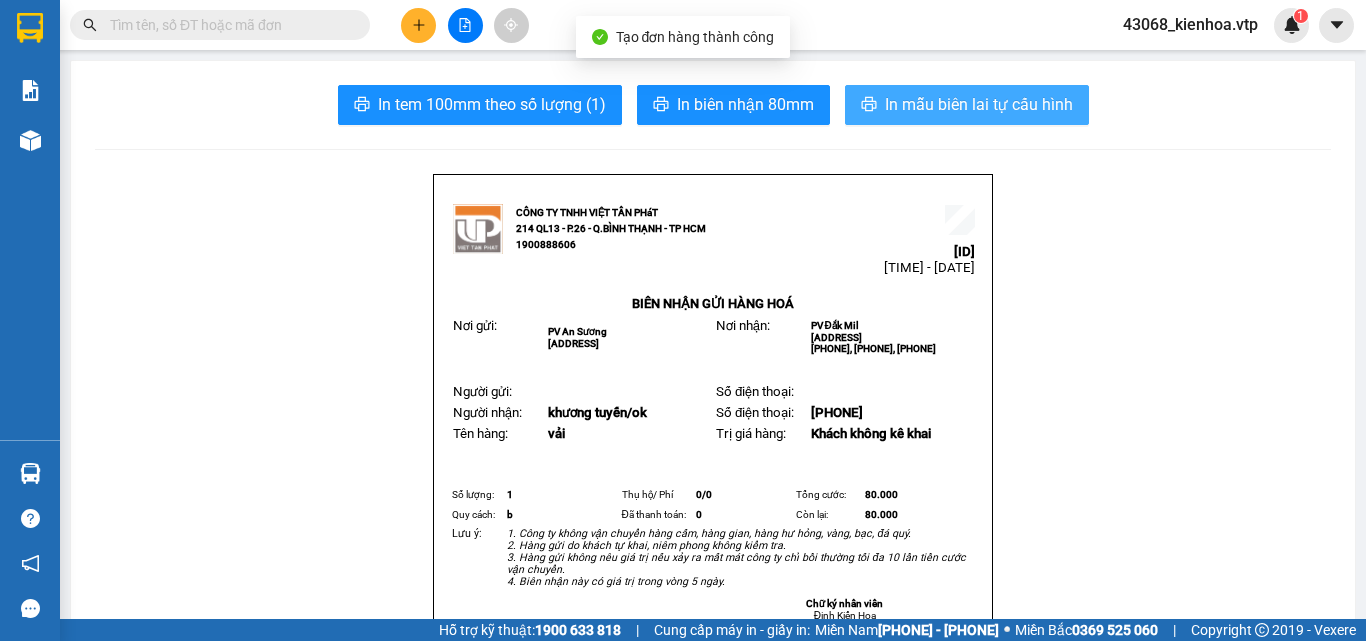 scroll, scrollTop: 0, scrollLeft: 0, axis: both 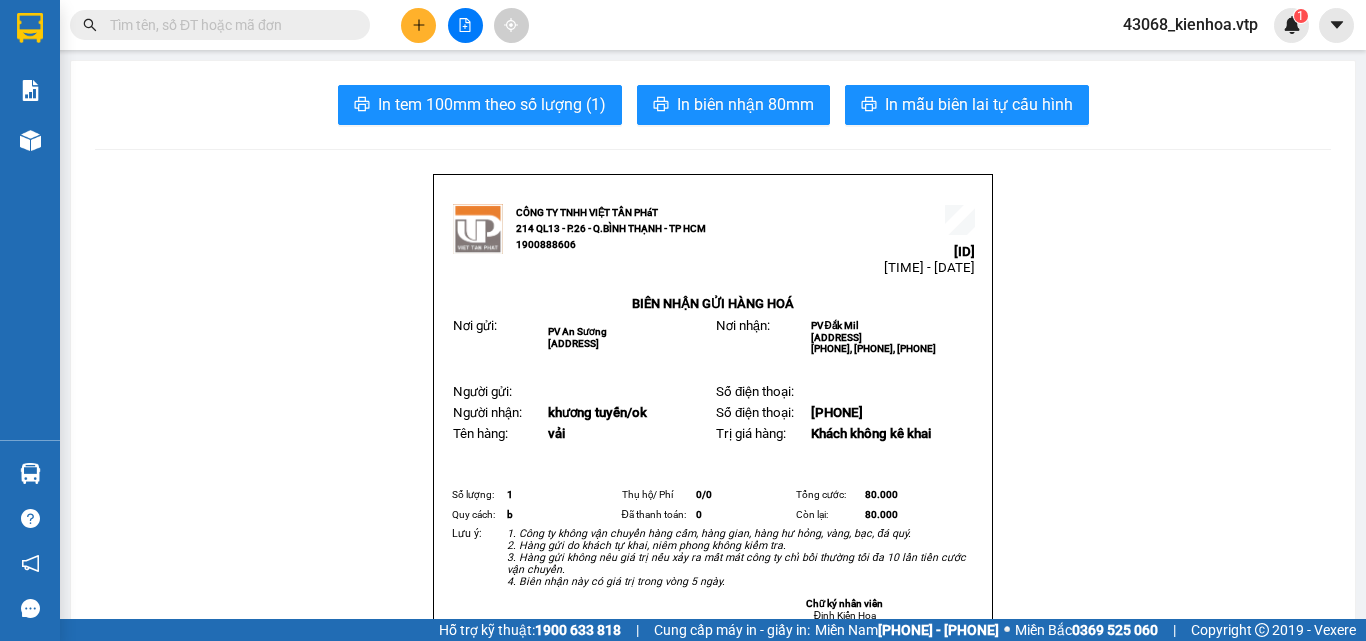 click on "CÔNG TY TNHH VIỆT TÂN PHáT  [NUMBER] - [NUMBER] - [NUMBER] - [NUMBER]  [PHONE]
[ID] [TIME] - [DATE]
BIÊN NHẬN GỬI HÀNG HOÁ
Nơi gửi:
PV An Sương
[ADDRESS]
Nơi nhận:
PV [NAME]
[ADDRESS]
[PHONE], [PHONE], [PHONE]
Người gửi:
Số điện thoại:
Người nhận:
[NAME]/ok
Số điện thoại:
[PHONE]
Tên hàng:
vải
Trị giá hàng:
Khách không kê khai
Số lượng:
1
Thụ hộ/ Phí
0/  0
Tổng cước:
80.000
Quy cách:
b
Đã thanh toán:
0
Còn lại:
80.000
Lưu ý:
1. Công ty không vận chuyển hàng cấm, hàng gian, hàng hư hỏng, vàng, bạc, đá quý." at bounding box center [713, 1338] 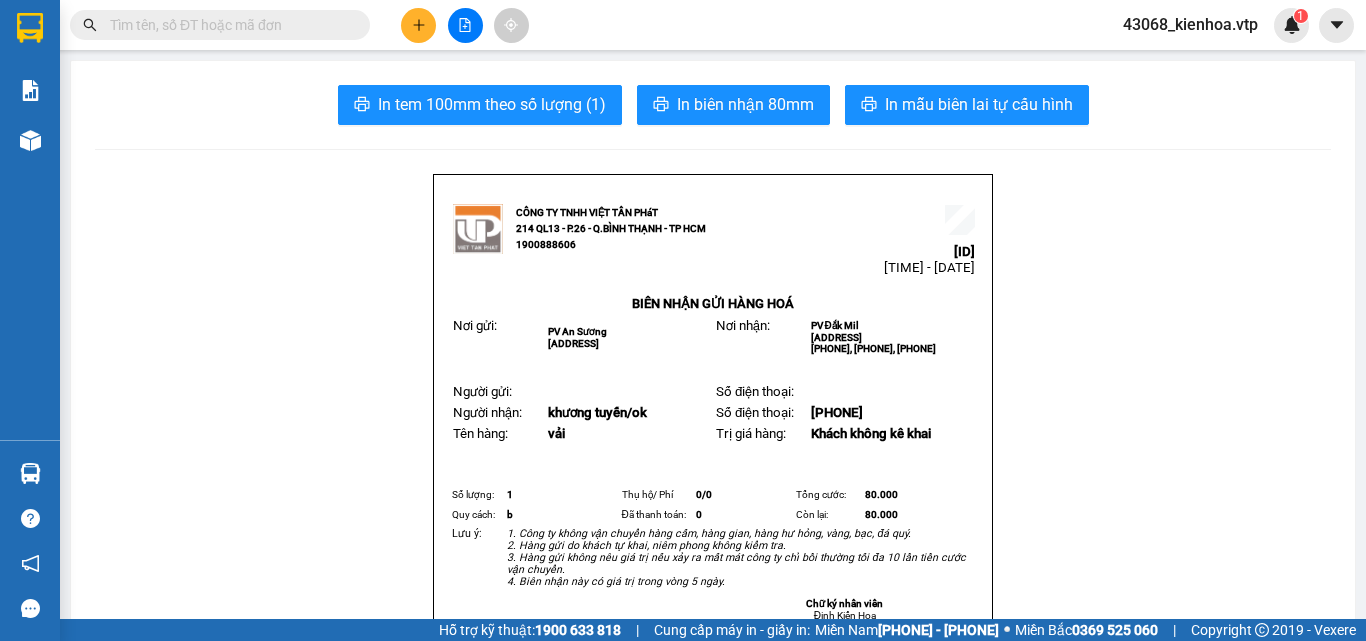 click on "CÔNG TY TNHH VIỆT TÂN PHáT  [NUMBER] - [NUMBER] - [NUMBER] - [NUMBER]  [PHONE]
[ID] [TIME] - [DATE]
BIÊN NHẬN GỬI HÀNG HOÁ
Nơi gửi:
PV An Sương
[ADDRESS]
Nơi nhận:
PV [NAME]
[ADDRESS]
[PHONE], [PHONE], [PHONE]
Người gửi:
Số điện thoại:
Người nhận:
[NAME]/ok
Số điện thoại:
[PHONE]
Tên hàng:
vải
Trị giá hàng:
Khách không kê khai
Số lượng:
1
Thụ hộ/ Phí
0/  0
Tổng cước:
80.000
Quy cách:
b
Đã thanh toán:
0
Còn lại:
80.000
Lưu ý:
1. Công ty không vận chuyển hàng cấm, hàng gian, hàng hư hỏng, vàng, bạc, đá quý." at bounding box center [713, 1338] 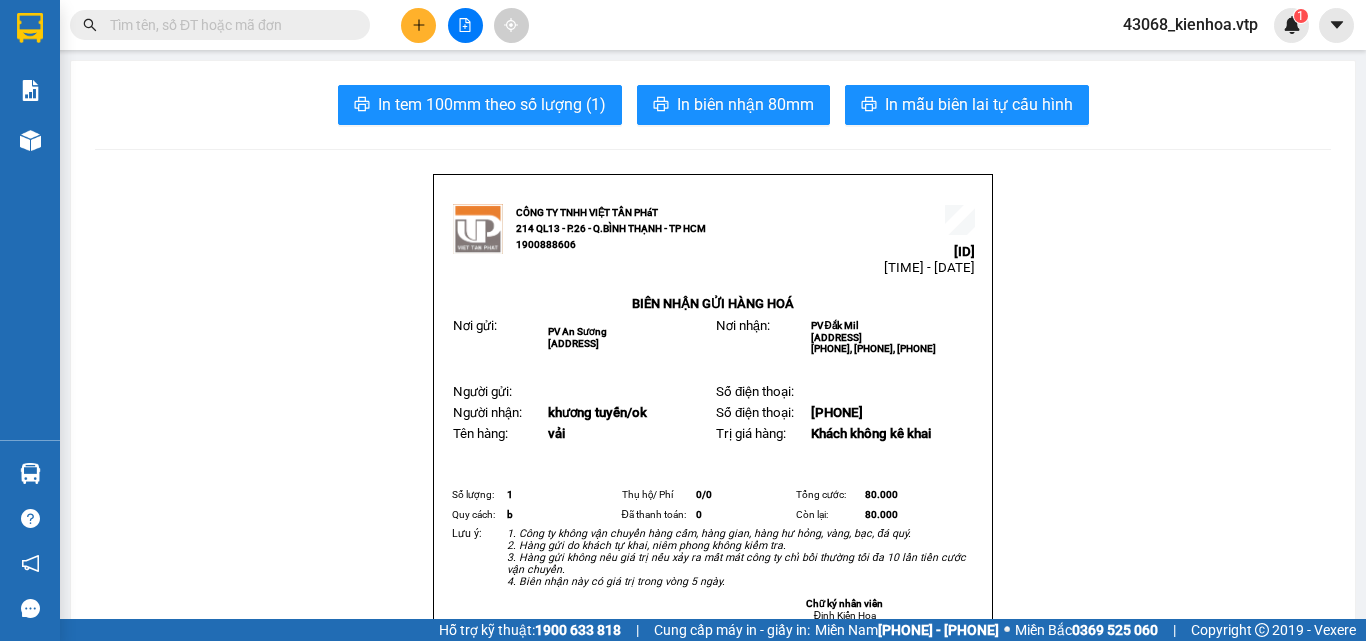 click on "CÔNG TY TNHH VIỆT TÂN PHáT  [NUMBER] - [NUMBER] - [NUMBER] - [NUMBER]  [PHONE]
[ID] [TIME] - [DATE]
BIÊN NHẬN GỬI HÀNG HOÁ
Nơi gửi:
PV An Sương
[ADDRESS]
Nơi nhận:
PV [NAME]
[ADDRESS]
[PHONE], [PHONE], [PHONE]
Người gửi:
Số điện thoại:
Người nhận:
[NAME]/ok
Số điện thoại:
[PHONE]
Tên hàng:
vải
Trị giá hàng:
Khách không kê khai
Số lượng:
1
Thụ hộ/ Phí
0/  0
Tổng cước:
80.000
Quy cách:
b
Đã thanh toán:
0
Còn lại:
80.000
Lưu ý:
1. Công ty không vận chuyển hàng cấm, hàng gian, hàng hư hỏng, vàng, bạc, đá quý." at bounding box center (713, 1338) 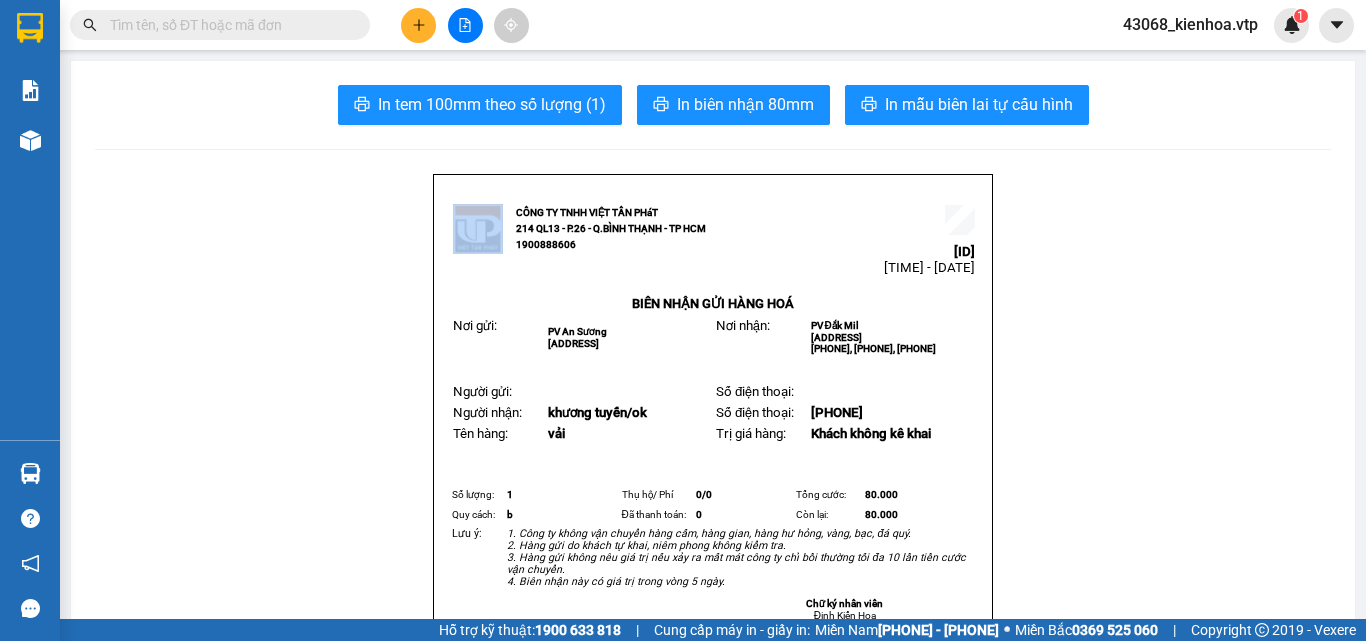 click on "CÔNG TY TNHH VIỆT TÂN PHáT  [NUMBER] - [NUMBER] - [NUMBER] - [NUMBER]  [PHONE]
[ID] [TIME] - [DATE]
BIÊN NHẬN GỬI HÀNG HOÁ
Nơi gửi:
PV An Sương
[ADDRESS]
Nơi nhận:
PV [NAME]
[ADDRESS]
[PHONE], [PHONE], [PHONE]
Người gửi:
Số điện thoại:
Người nhận:
[NAME]/ok
Số điện thoại:
[PHONE]
Tên hàng:
vải
Trị giá hàng:
Khách không kê khai
Số lượng:
1
Thụ hộ/ Phí
0/  0
Tổng cước:
80.000
Quy cách:
b
Đã thanh toán:
0
Còn lại:
80.000
Lưu ý:
1. Công ty không vận chuyển hàng cấm, hàng gian, hàng hư hỏng, vàng, bạc, đá quý." at bounding box center [713, 1338] 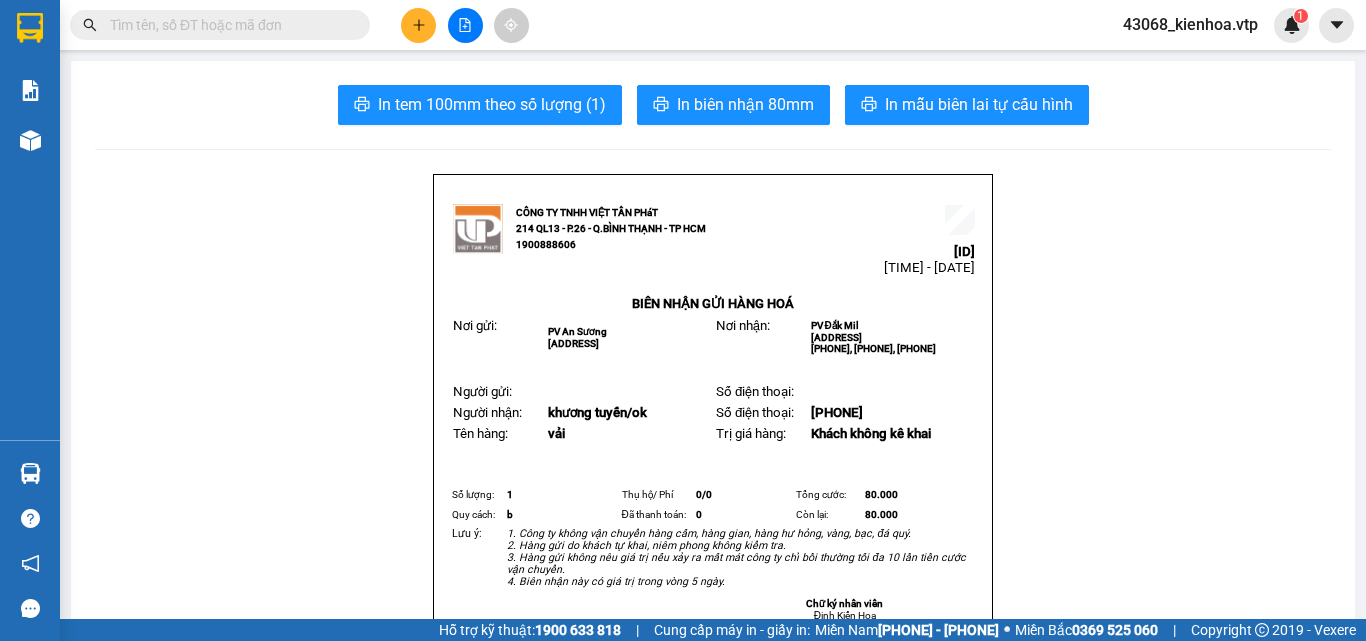 click on "CÔNG TY TNHH VIỆT TÂN PHáT  [NUMBER] - [NUMBER] - [NUMBER] - [NUMBER]  [PHONE]
[ID] [TIME] - [DATE]
BIÊN NHẬN GỬI HÀNG HOÁ
Nơi gửi:
PV An Sương
[ADDRESS]
Nơi nhận:
PV [NAME]
[ADDRESS]
[PHONE], [PHONE], [PHONE]
Người gửi:
Số điện thoại:
Người nhận:
[NAME]/ok
Số điện thoại:
[PHONE]
Tên hàng:
vải
Trị giá hàng:
Khách không kê khai
Số lượng:
1
Thụ hộ/ Phí
0/  0
Tổng cước:
80.000
Quy cách:
b
Đã thanh toán:
0
Còn lại:
80.000
Lưu ý:
1. Công ty không vận chuyển hàng cấm, hàng gian, hàng hư hỏng, vàng, bạc, đá quý." at bounding box center (713, 1338) 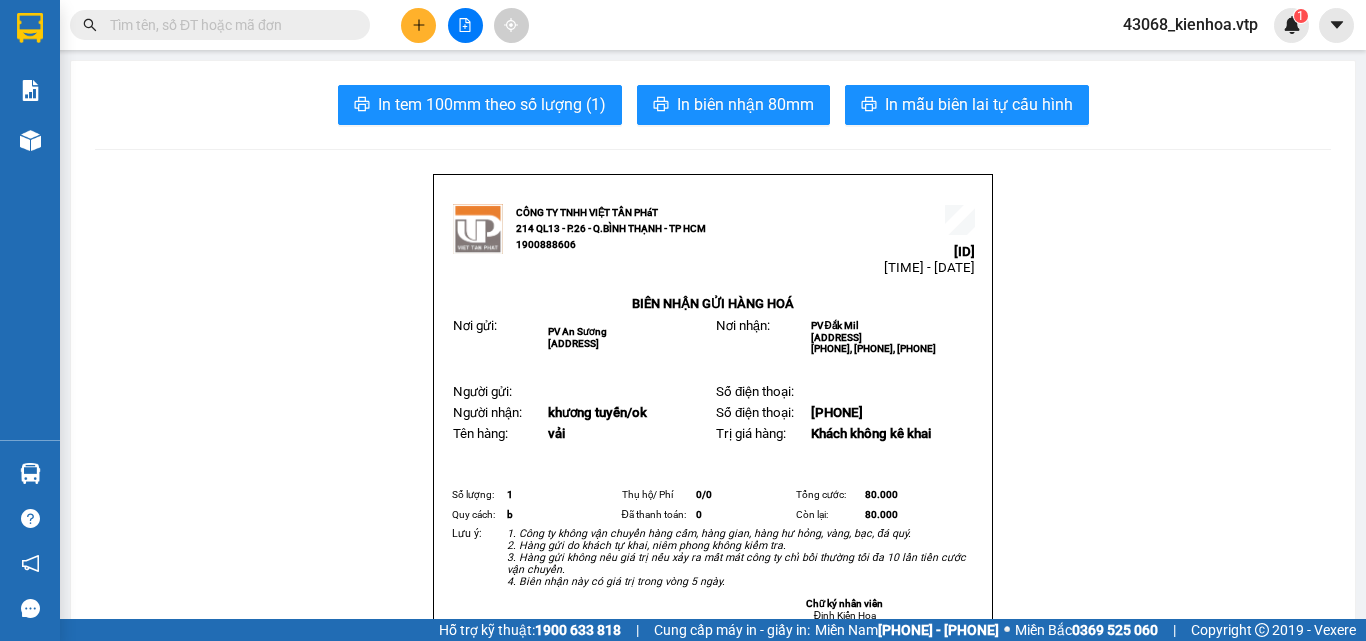 click on "CÔNG TY TNHH VIỆT TÂN PHáT  [NUMBER] - [NUMBER] - [NUMBER] - [NUMBER]  [PHONE]
[ID] [TIME] - [DATE]
BIÊN NHẬN GỬI HÀNG HOÁ
Nơi gửi:
PV An Sương
[ADDRESS]
Nơi nhận:
PV [NAME]
[ADDRESS]
[PHONE], [PHONE], [PHONE]
Người gửi:
Số điện thoại:
Người nhận:
[NAME]/ok
Số điện thoại:
[PHONE]
Tên hàng:
vải
Trị giá hàng:
Khách không kê khai
Số lượng:
1
Thụ hộ/ Phí
0/  0
Tổng cước:
80.000
Quy cách:
b
Đã thanh toán:
0
Còn lại:
80.000
Lưu ý:
1. Công ty không vận chuyển hàng cấm, hàng gian, hàng hư hỏng, vàng, bạc, đá quý." at bounding box center [713, 1338] 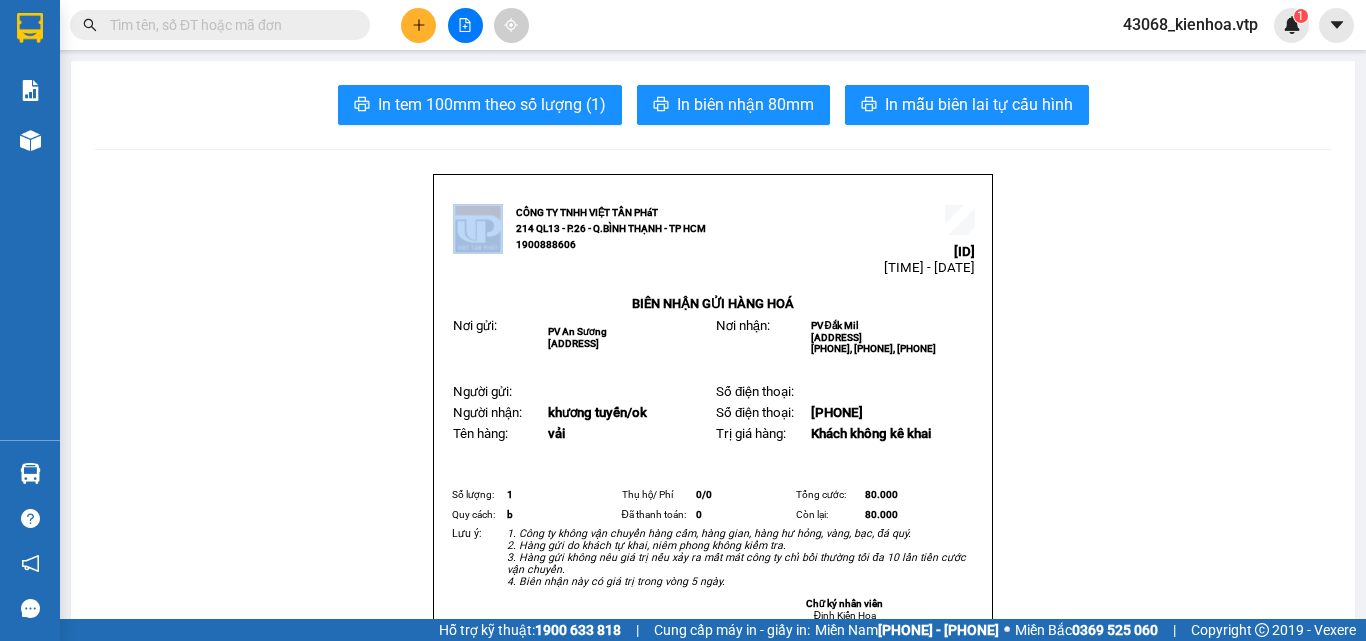 click on "CÔNG TY TNHH VIỆT TÂN PHáT  [NUMBER] - [NUMBER] - [NUMBER] - [NUMBER]  [PHONE]
[ID] [TIME] - [DATE]
BIÊN NHẬN GỬI HÀNG HOÁ
Nơi gửi:
PV An Sương
[ADDRESS]
Nơi nhận:
PV [NAME]
[ADDRESS]
[PHONE], [PHONE], [PHONE]
Người gửi:
Số điện thoại:
Người nhận:
[NAME]/ok
Số điện thoại:
[PHONE]
Tên hàng:
vải
Trị giá hàng:
Khách không kê khai
Số lượng:
1
Thụ hộ/ Phí
0/  0
Tổng cước:
80.000
Quy cách:
b
Đã thanh toán:
0
Còn lại:
80.000
Lưu ý:
1. Công ty không vận chuyển hàng cấm, hàng gian, hàng hư hỏng, vàng, bạc, đá quý." at bounding box center (713, 1338) 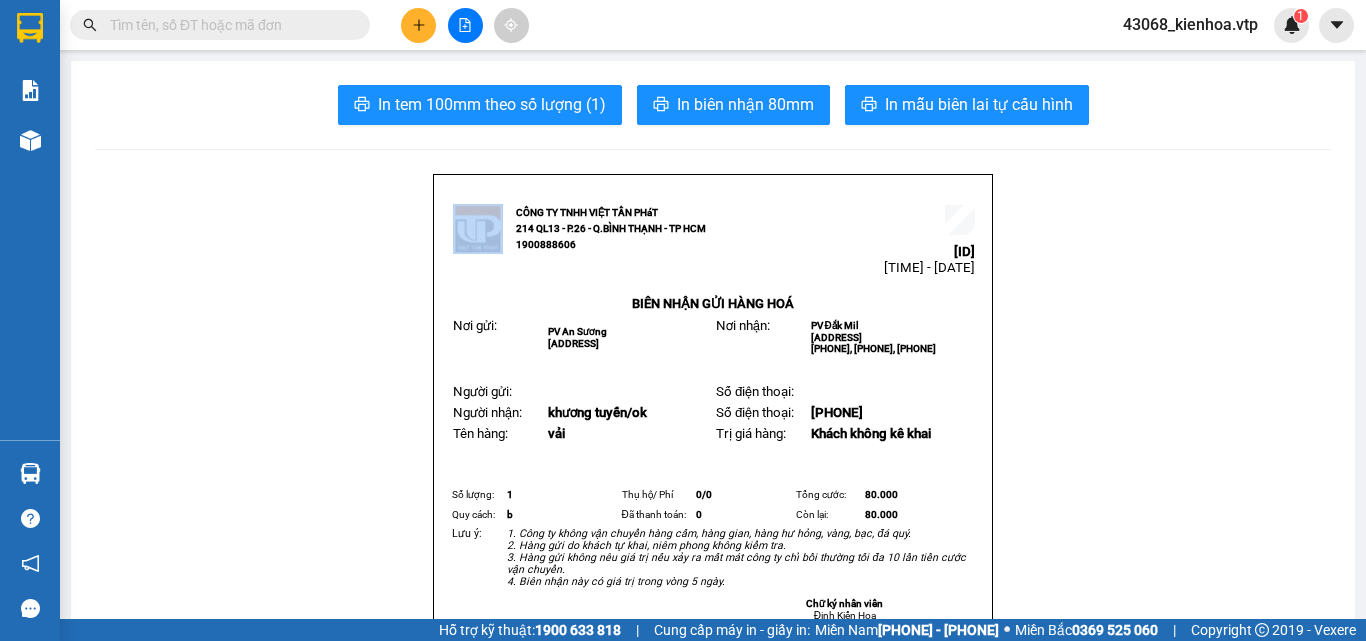 click on "CÔNG TY TNHH VIỆT TÂN PHáT  [NUMBER] - [NUMBER] - [NUMBER] - [NUMBER]  [PHONE]
[ID] [TIME] - [DATE]
BIÊN NHẬN GỬI HÀNG HOÁ
Nơi gửi:
PV An Sương
[ADDRESS]
Nơi nhận:
PV [NAME]
[ADDRESS]
[PHONE], [PHONE], [PHONE]
Người gửi:
Số điện thoại:
Người nhận:
[NAME]/ok
Số điện thoại:
[PHONE]
Tên hàng:
vải
Trị giá hàng:
Khách không kê khai
Số lượng:
1
Thụ hộ/ Phí
0/  0
Tổng cước:
80.000
Quy cách:
b
Đã thanh toán:
0
Còn lại:
80.000
Lưu ý:
1. Công ty không vận chuyển hàng cấm, hàng gian, hàng hư hỏng, vàng, bạc, đá quý." at bounding box center (713, 1338) 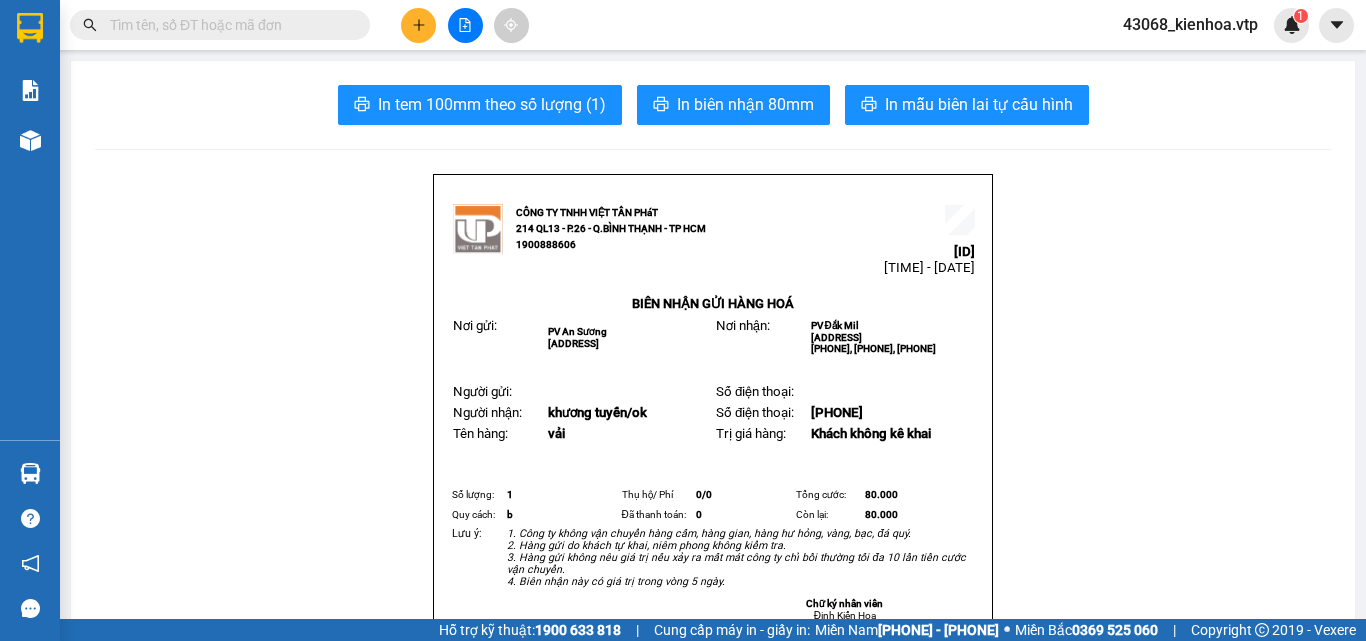 drag, startPoint x: 352, startPoint y: 206, endPoint x: 0, endPoint y: 73, distance: 376.28845 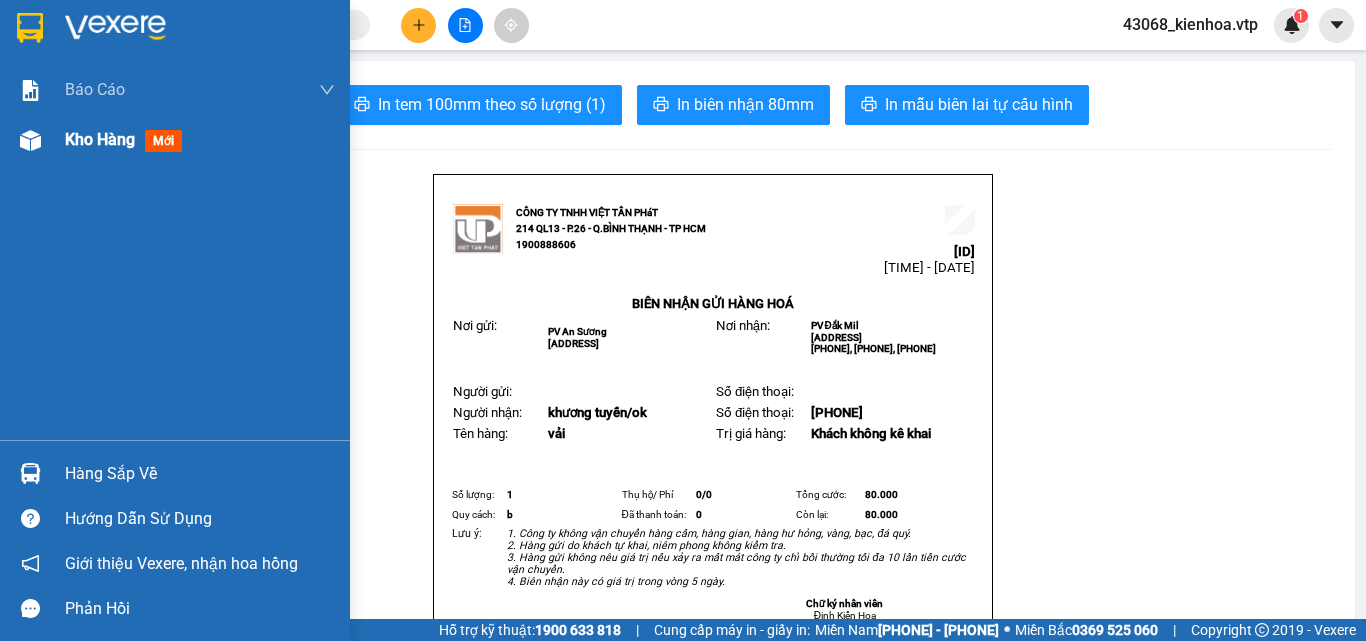 click on "Kho hàng" at bounding box center [100, 139] 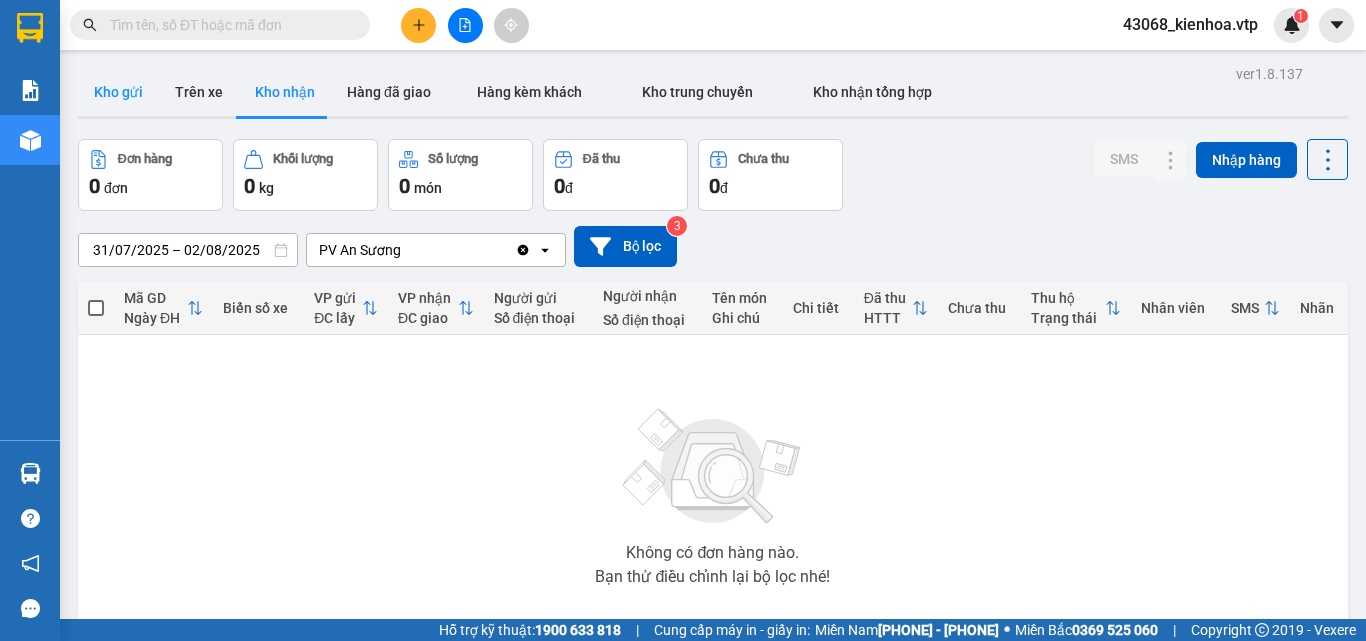 click on "Kho gửi" at bounding box center [118, 92] 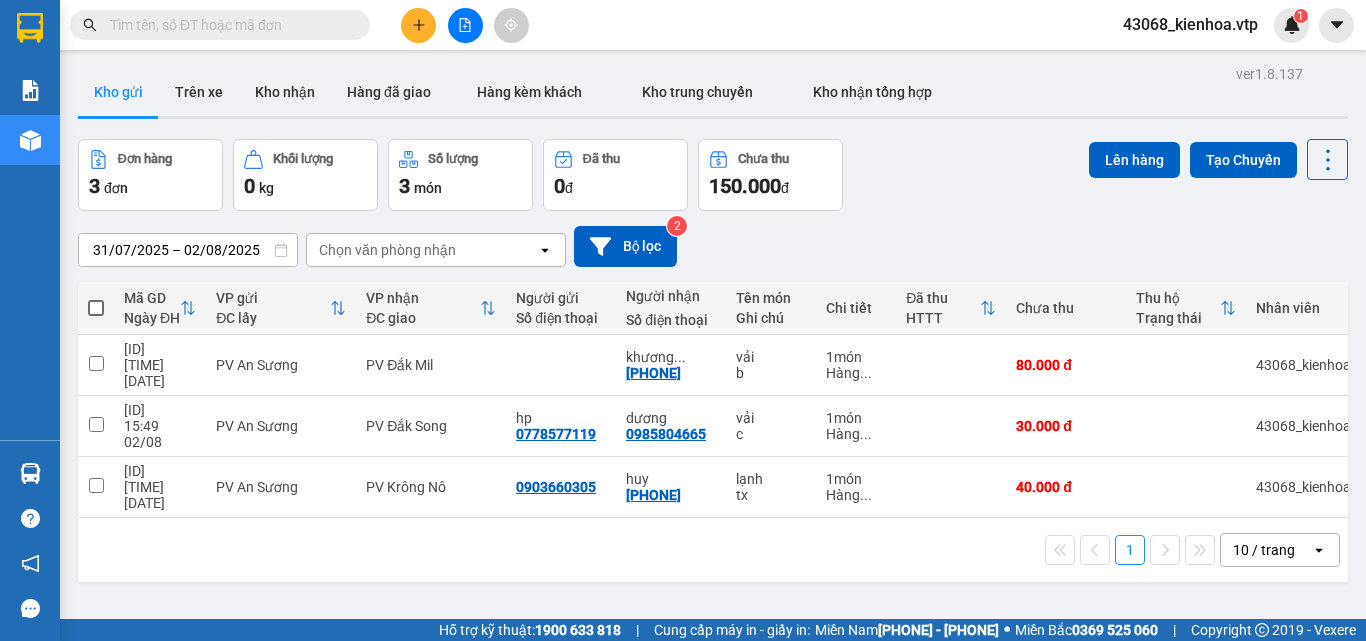 click at bounding box center (96, 308) 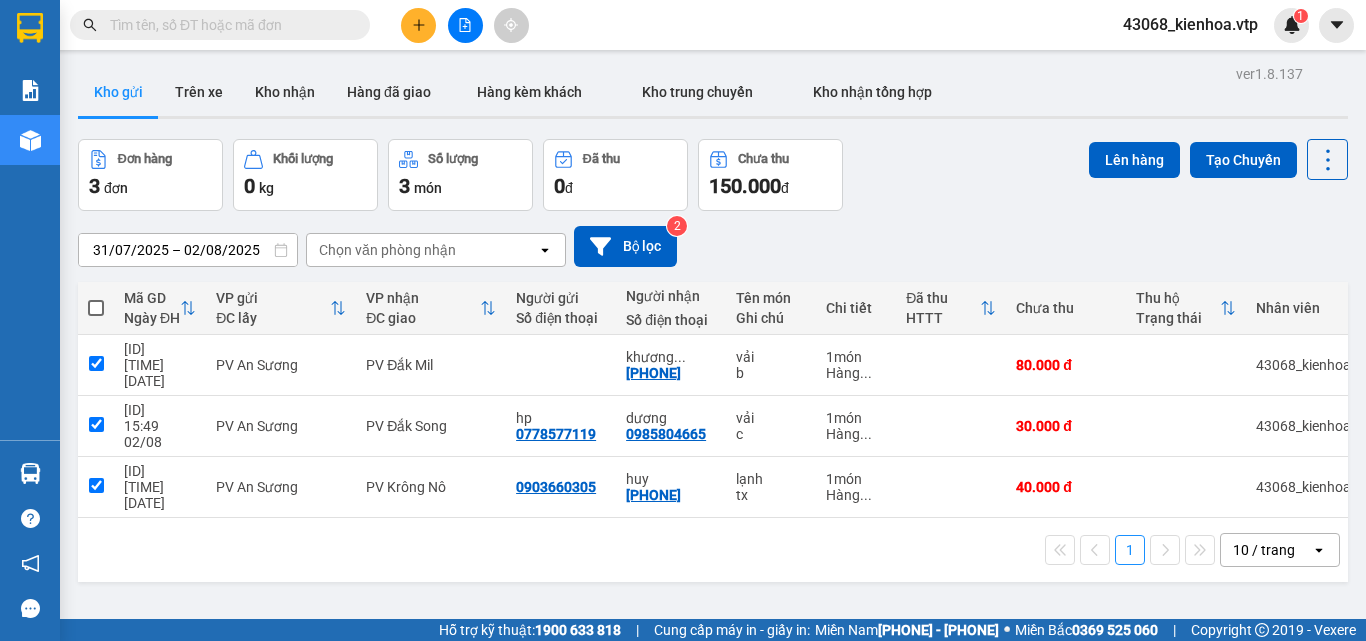 checkbox on "true" 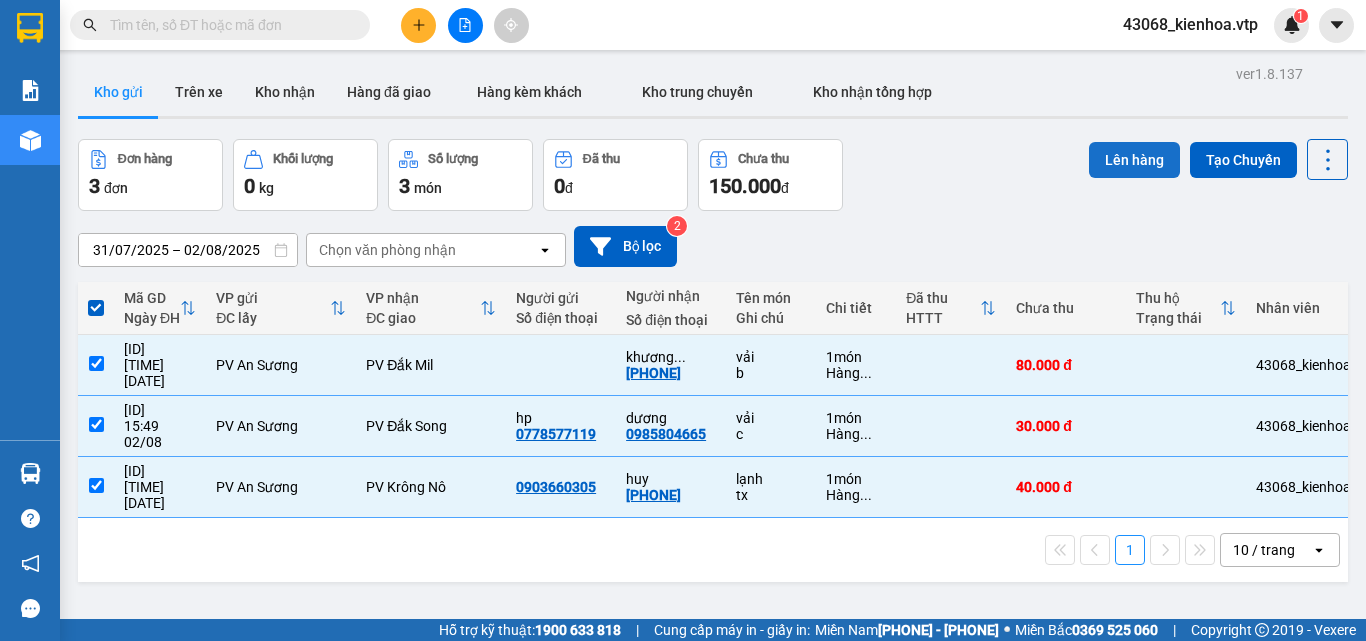 click on "Lên hàng" at bounding box center [1134, 160] 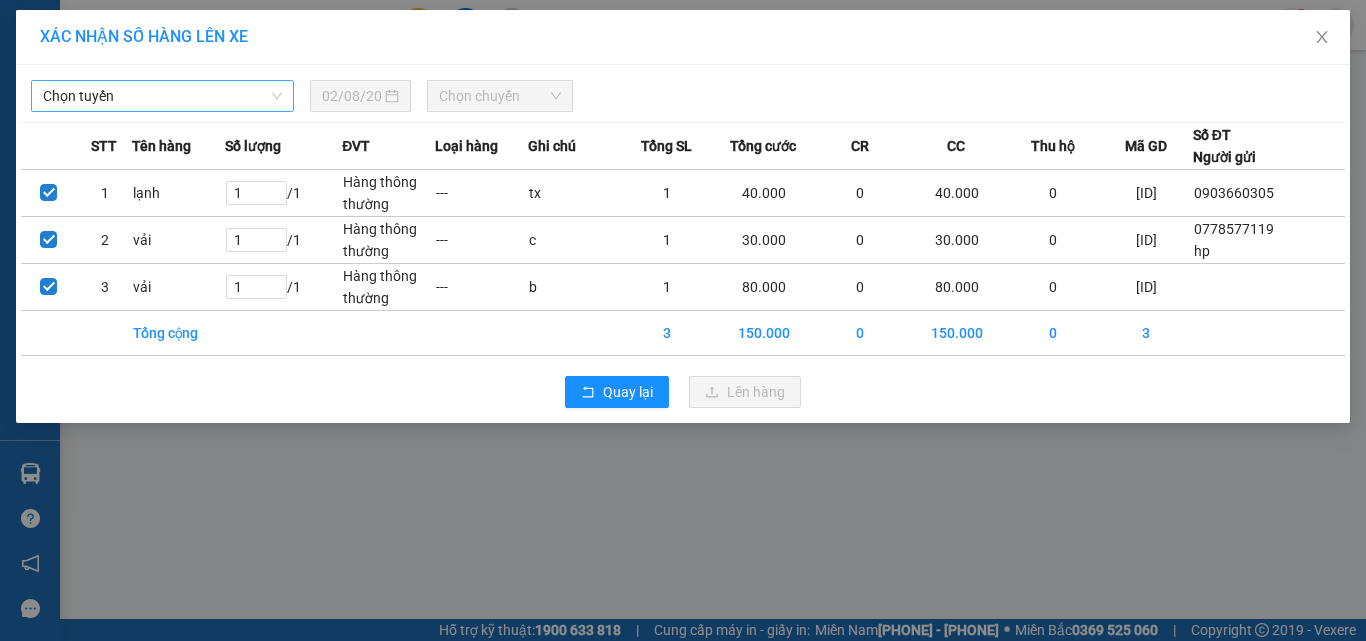 click on "Chọn tuyến" at bounding box center (162, 96) 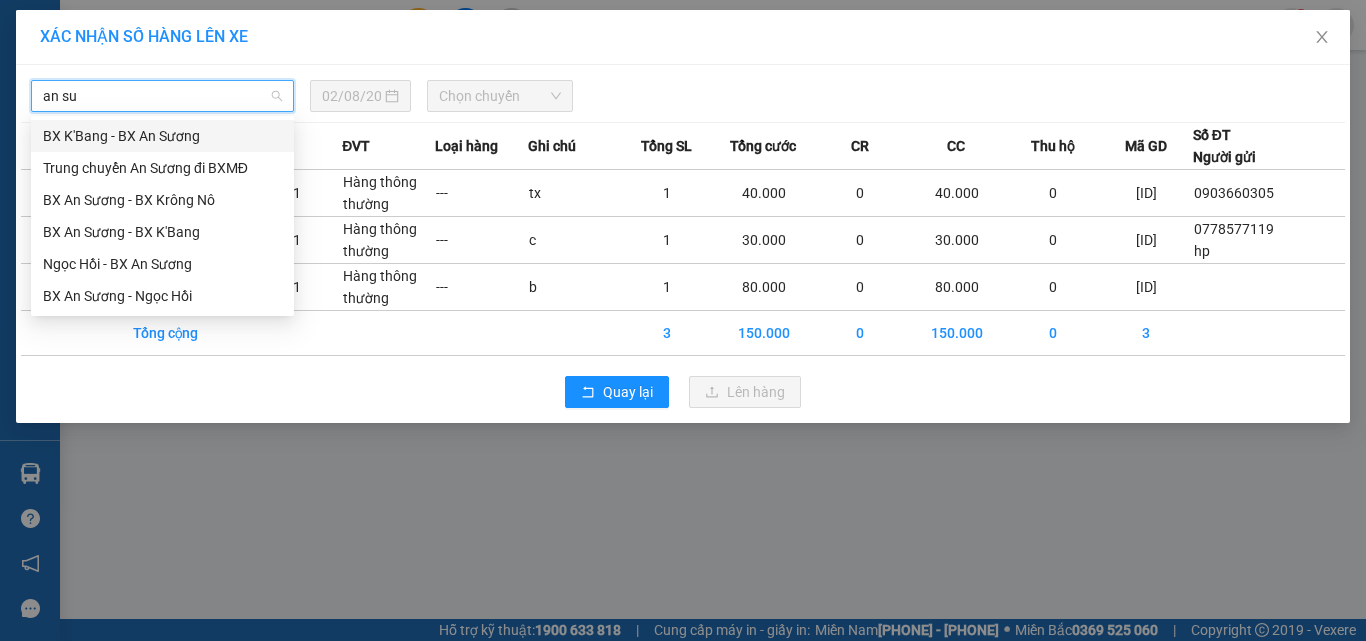 type on "an suo" 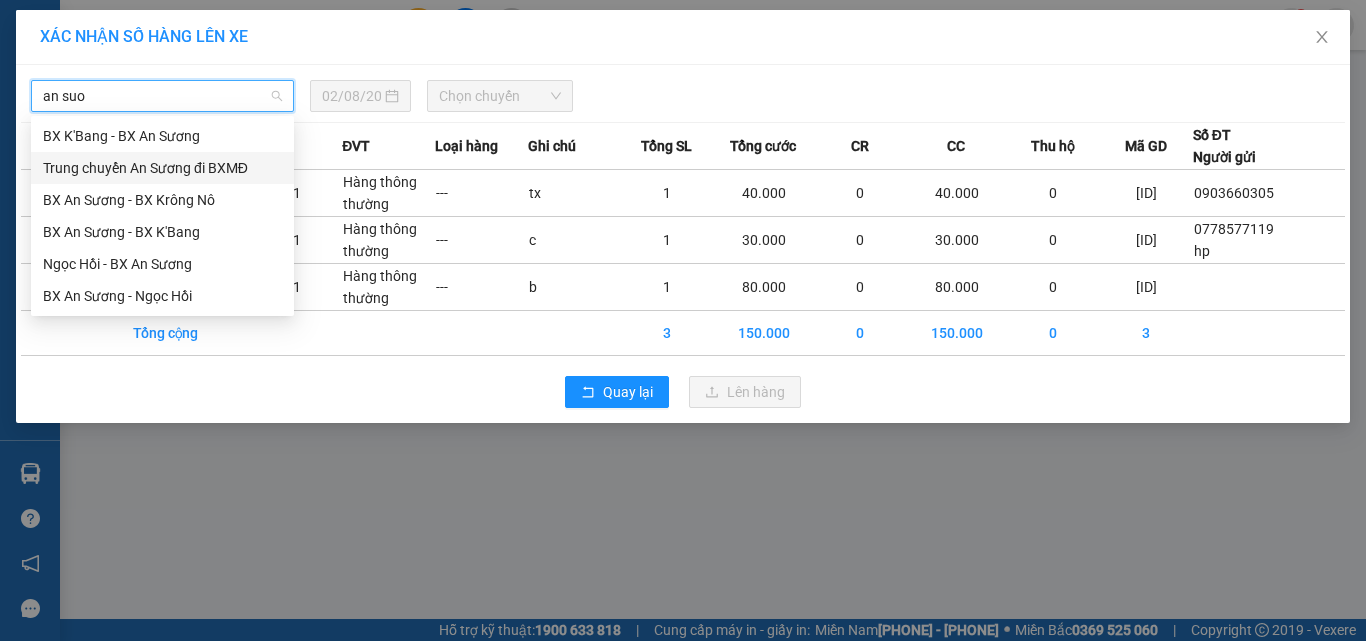 click on "Trung chuyển An Sương đi BXMĐ" at bounding box center (162, 168) 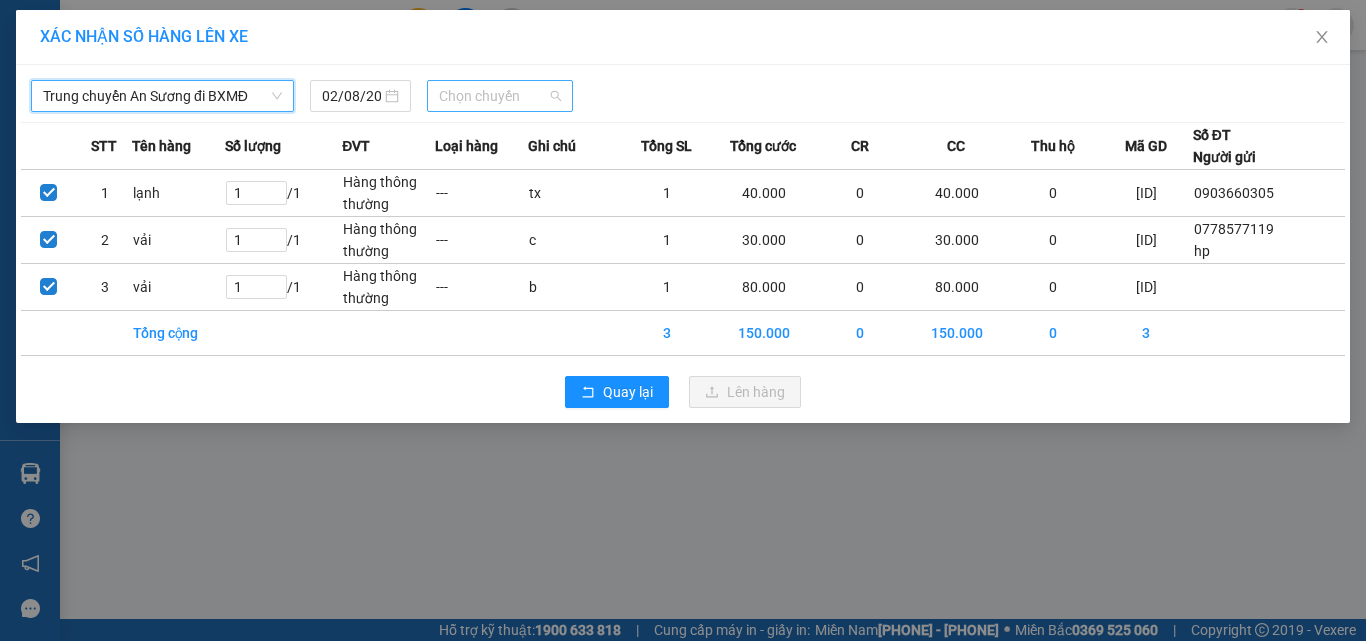 click on "Chọn chuyến" at bounding box center (500, 96) 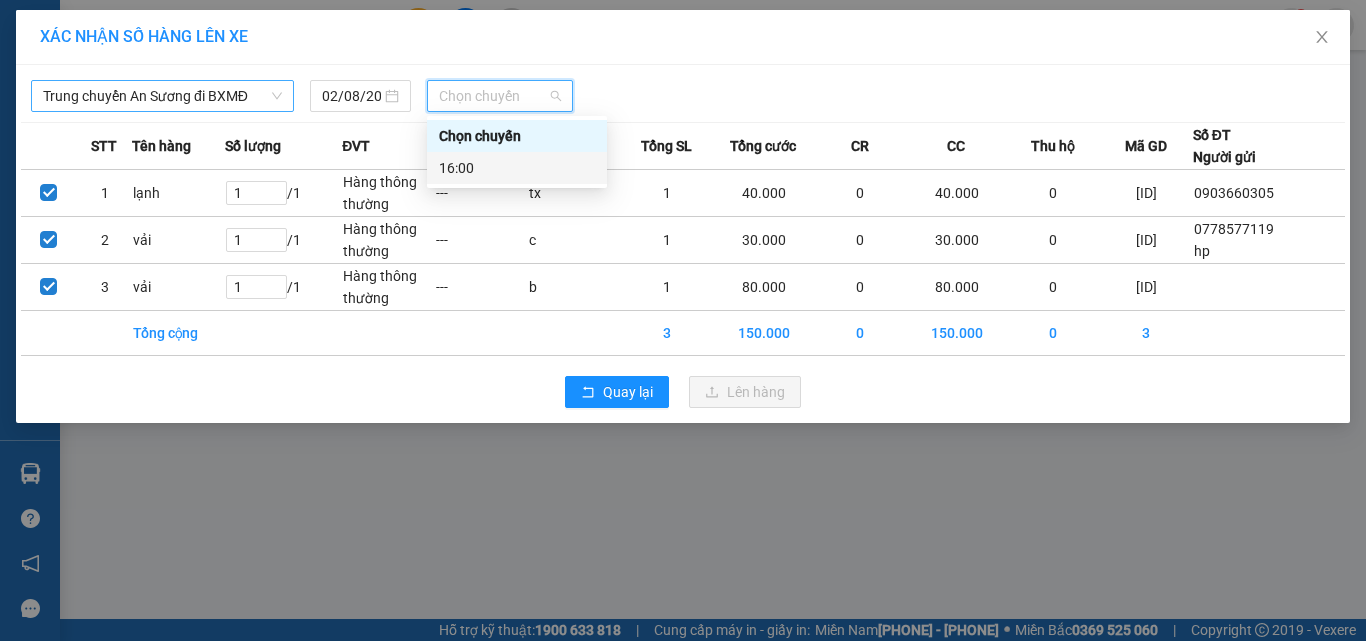 click on "16:00" at bounding box center (517, 168) 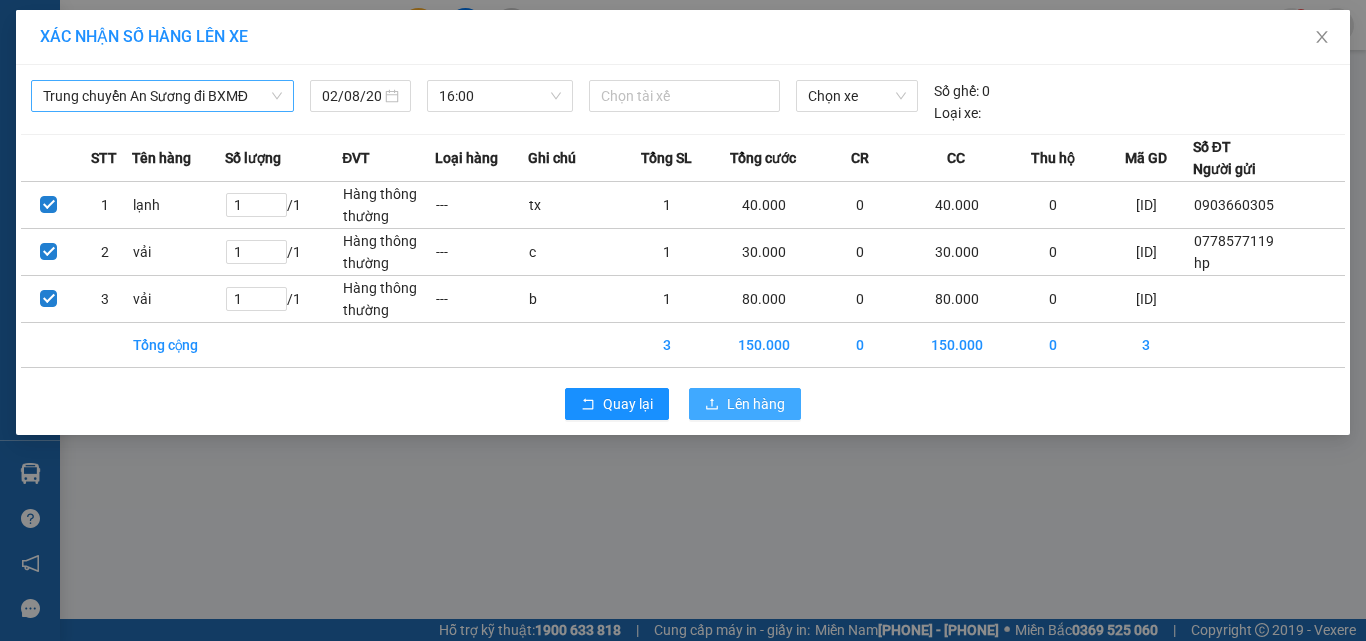 click on "Lên hàng" at bounding box center (756, 404) 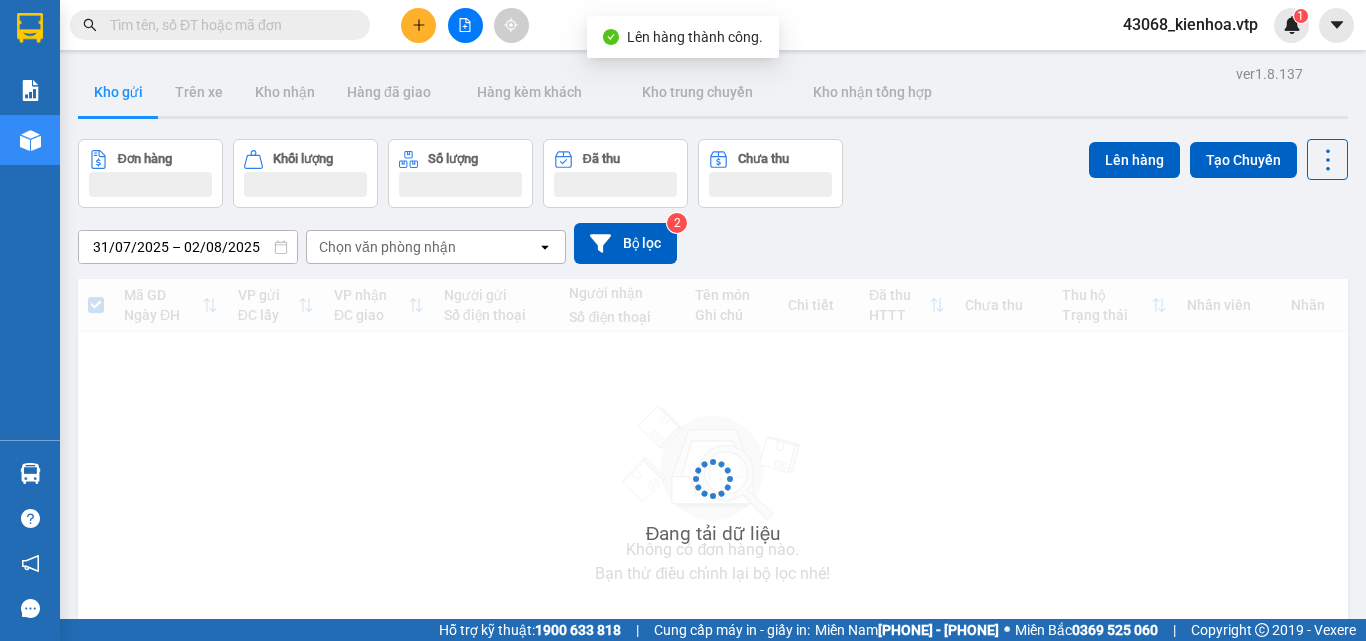 click 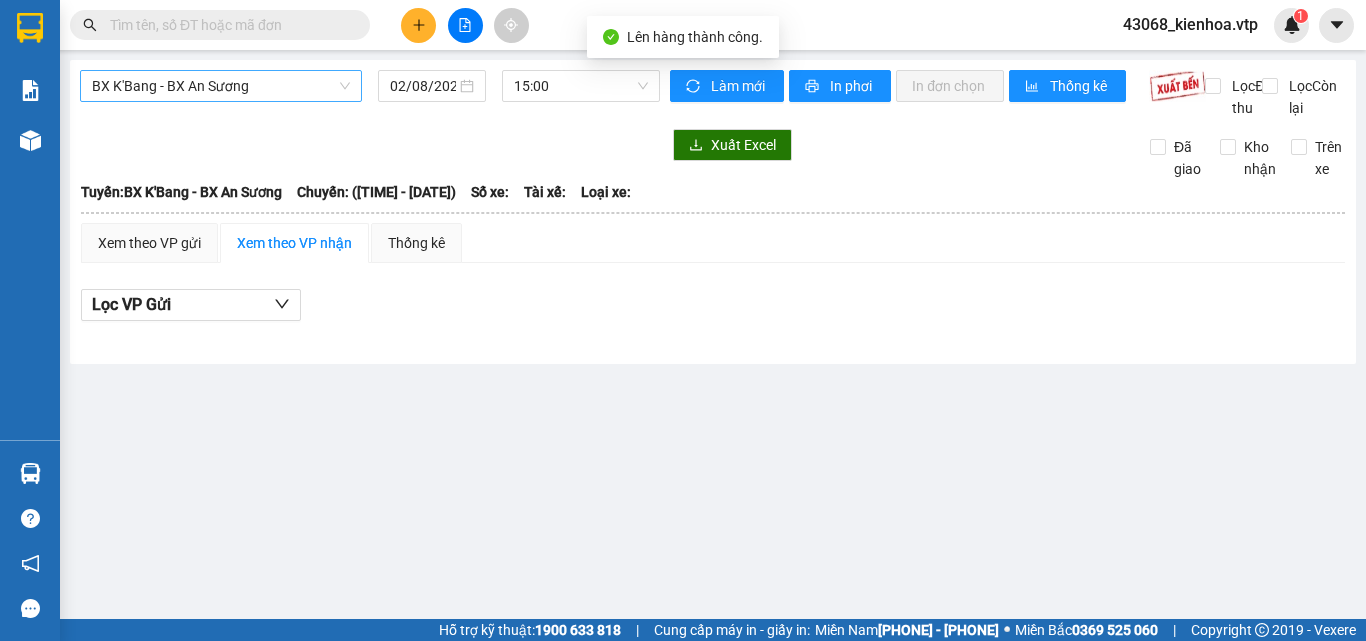 click on "BX K'Bang - BX An Sương" at bounding box center [221, 86] 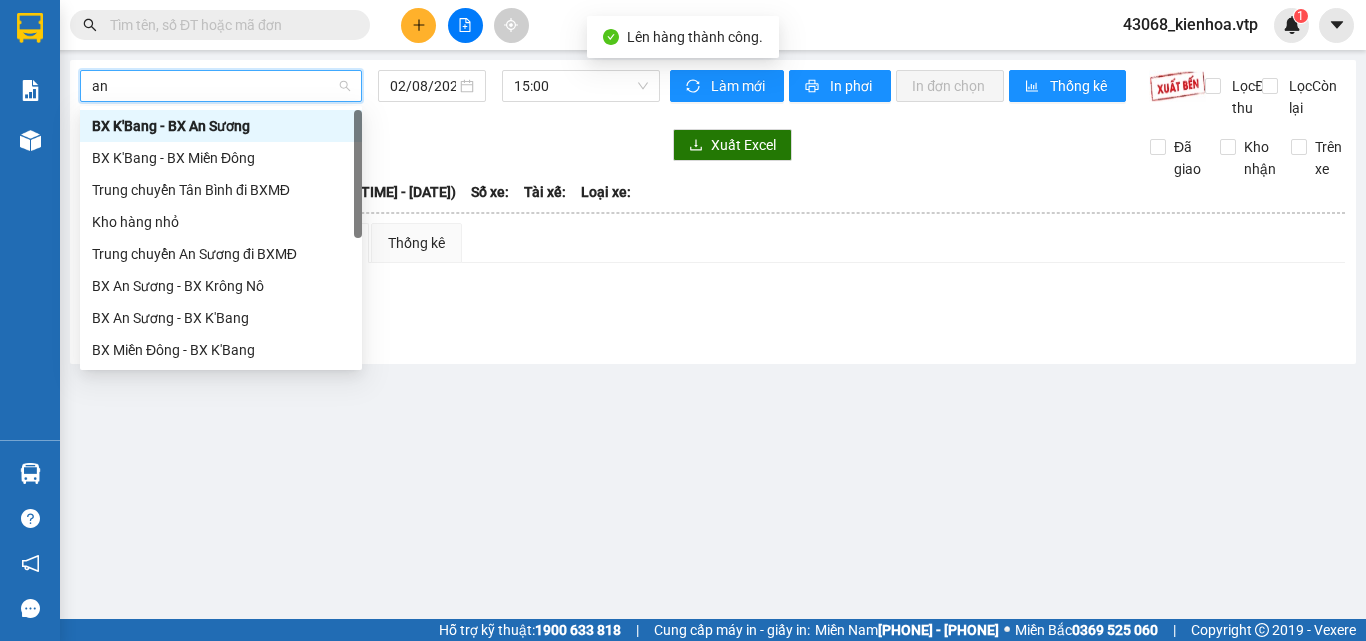 type on "an" 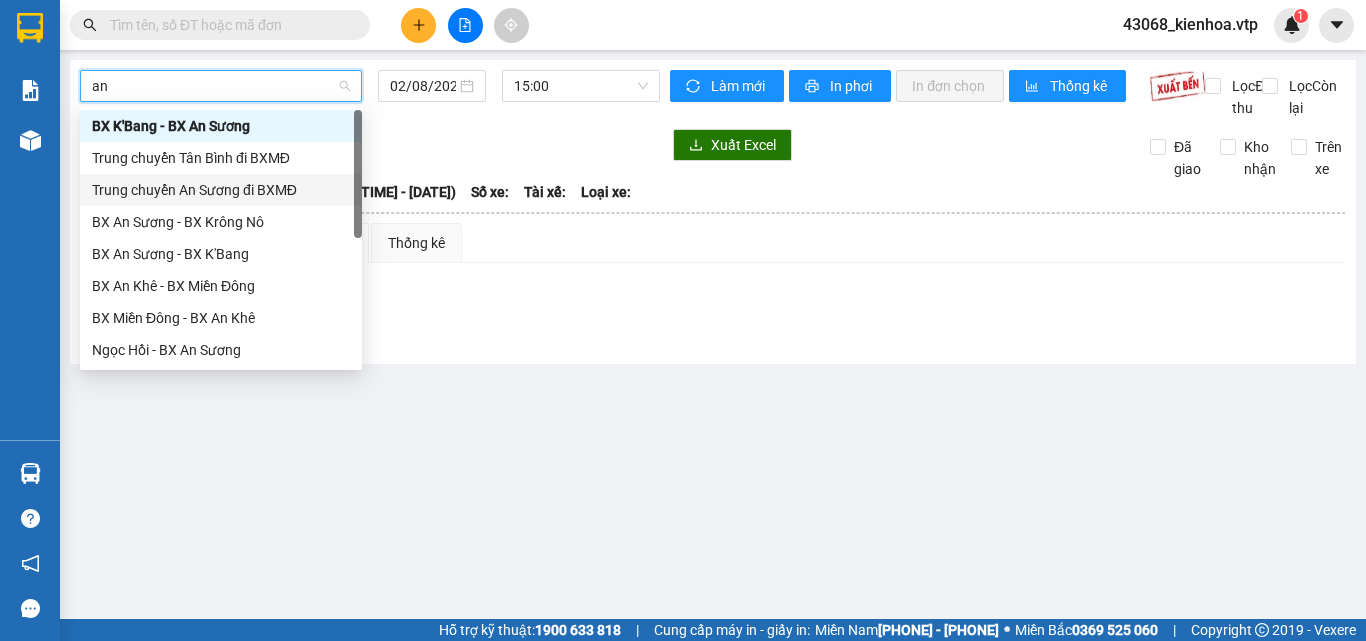 click on "Trung chuyển An Sương đi BXMĐ" at bounding box center (221, 190) 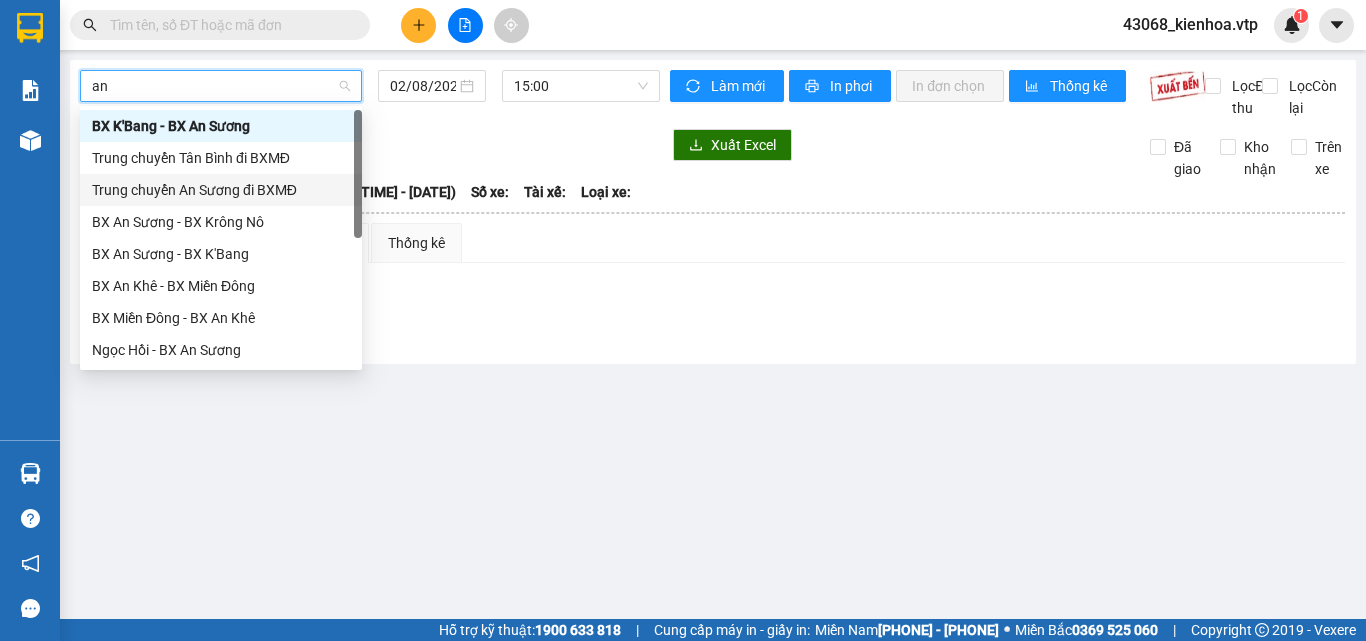 type 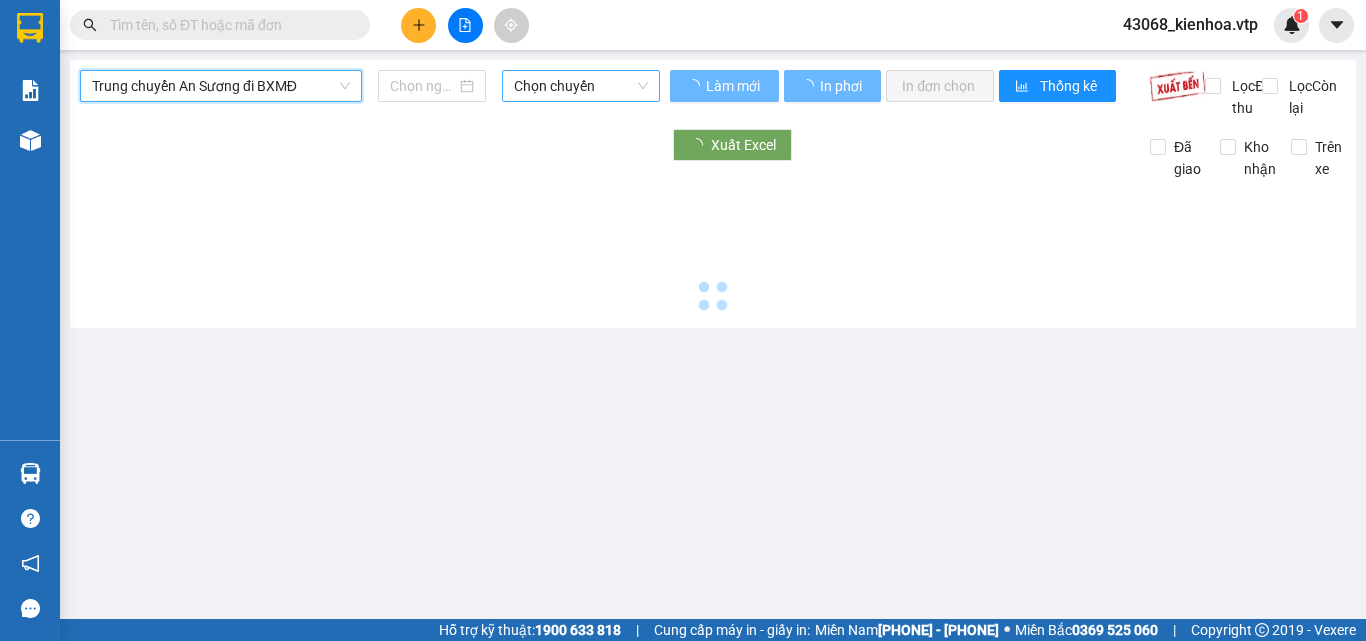 type on "02/08/2025" 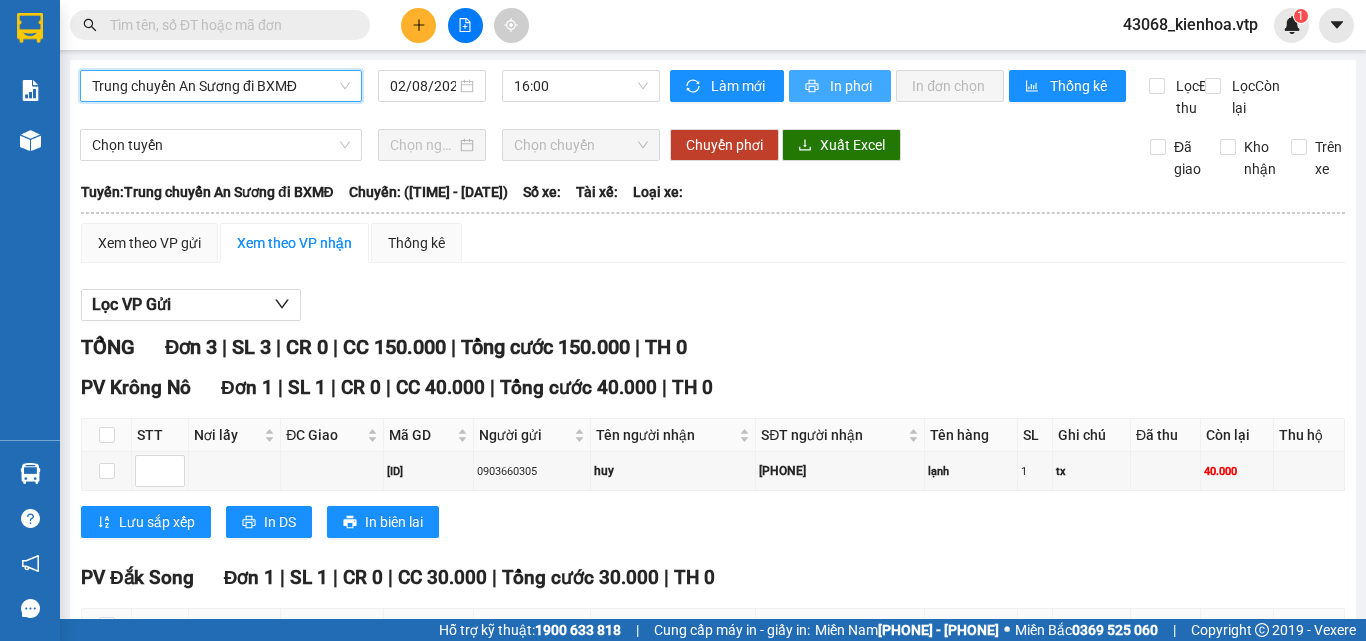click on "In phơi" at bounding box center (852, 86) 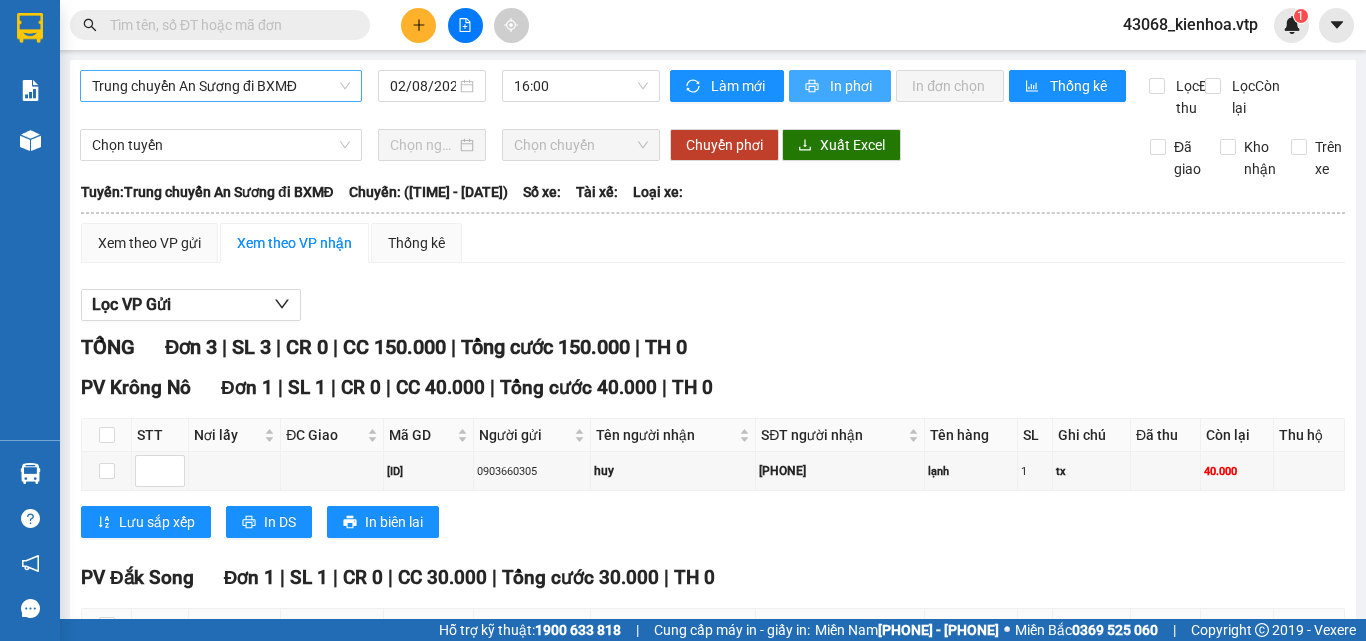 scroll, scrollTop: 0, scrollLeft: 0, axis: both 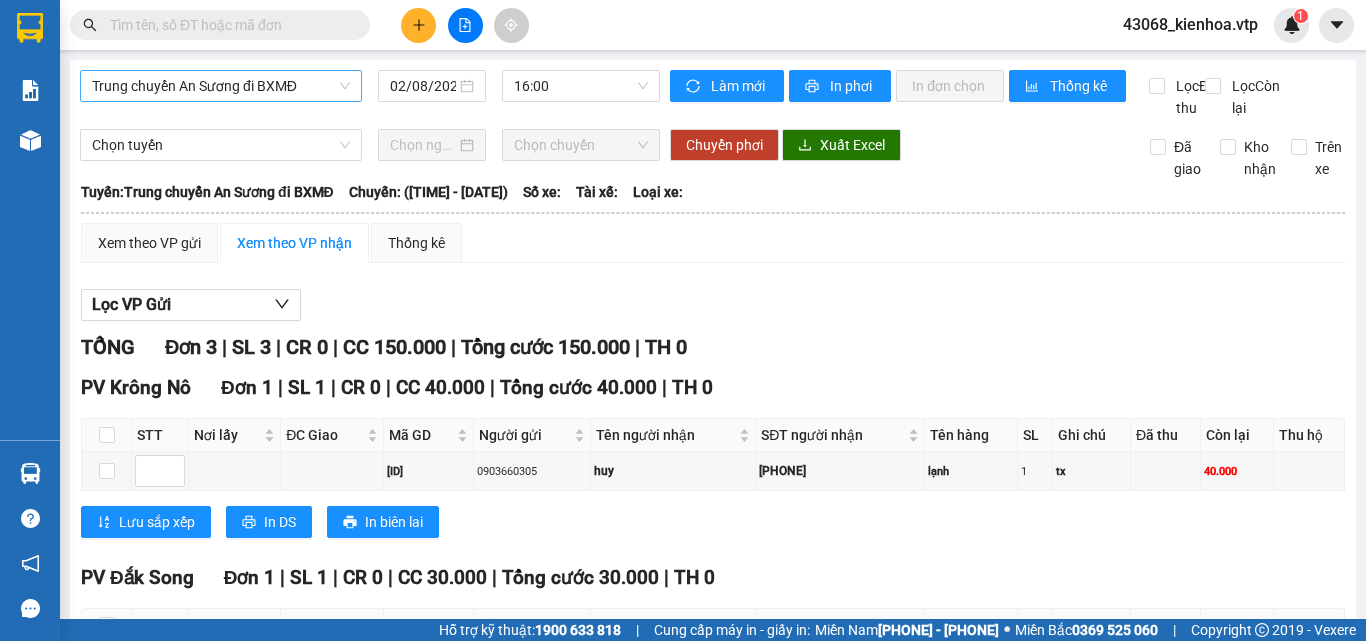 click on "Lọc VP Gửi TỔNG Đơn   3 | SL   3 | CR   0 | CC   150.000 | Tổng cước   150.000 | TH   0 PV Krông Nô Đơn   1 | SL   1 | CR   0 | CC   40.000 | Tổng cước   40.000 | TH   0 STT Nơi lấy ĐC Giao Mã GD Người gửi Tên người nhận SĐT người nhận Tên hàng SL Ghi chú Đã thu Còn lại Thu hộ Ký nhận                               [ID]  [PHONE] huy [PHONE] lạnh 1 tx 40.000 Lưu sắp xếp In DS In biên lai Việt Tân Phát   [PHONE]   [NUMBER], [NUMBER] PHƠI HÀNG PV An Sương  -  [TIME] - [DATE] Tuyến:  Trung chuyển An Sương đi BXMĐ Chuyến:   ([TIME] - [DATE]) STT Nơi lấy ĐC Giao Mã GD Người gửi Tên người nhận SĐT người nhận Tên hàng SL Ghi chú Đã thu Còn lại Thu hộ Ký nhận PV Krông Nô Đơn   1 | SL   1 | CR   0 | CC   40.000 | Tổng cước   40.000 | TH   0 1 [ID]  [PHONE] huy [PHONE] lạnh 1 tx 40.000 Tổng 1 1 0 40.000 0 Đã thu :   0  VNĐ :" at bounding box center [713, 611] 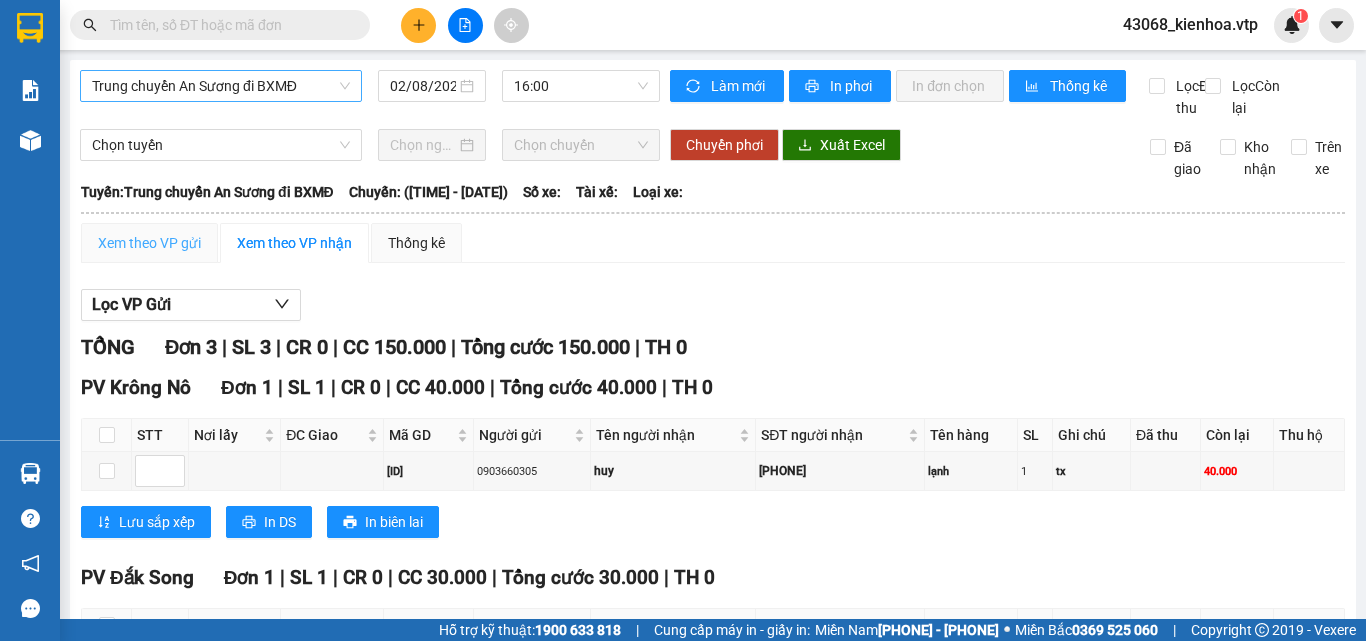 click on "Xem theo VP gửi" at bounding box center (149, 243) 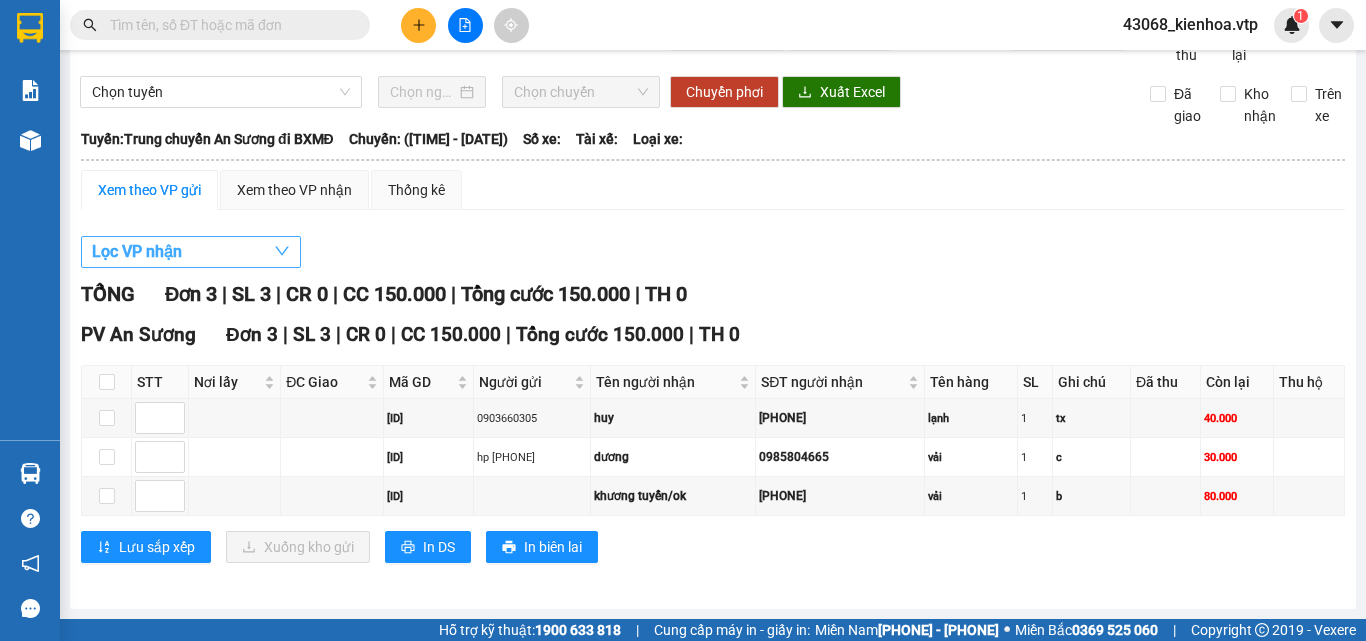 scroll, scrollTop: 75, scrollLeft: 0, axis: vertical 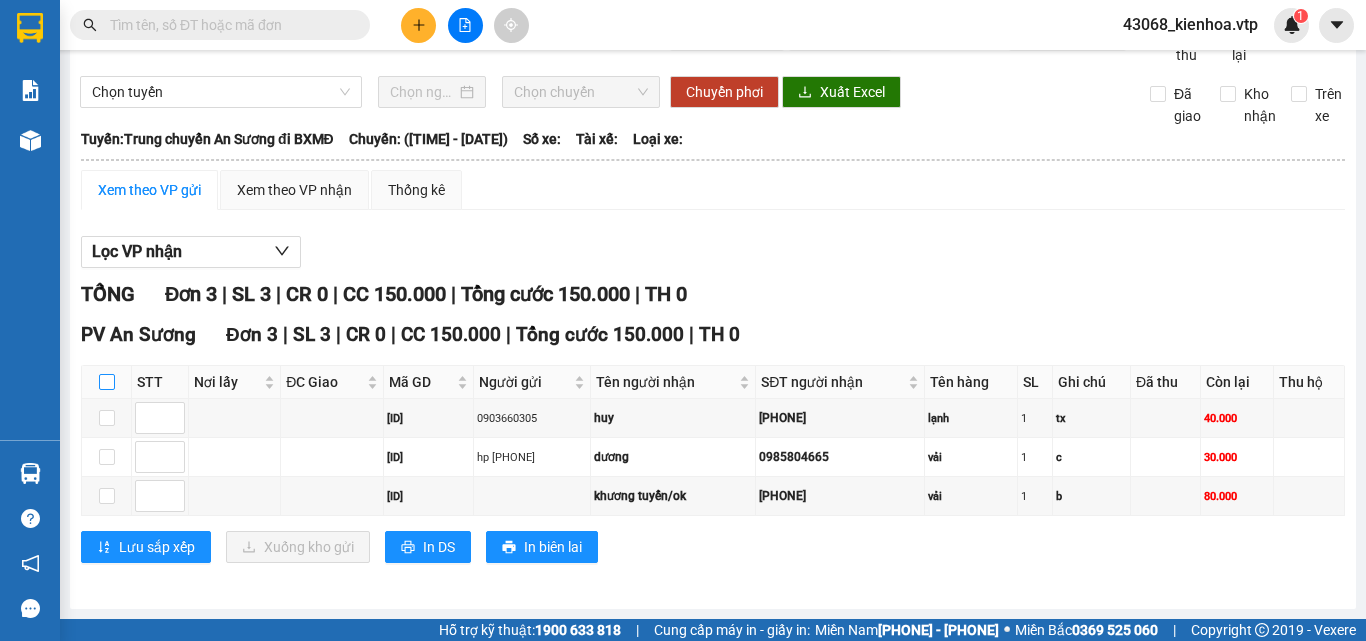 click at bounding box center [107, 382] 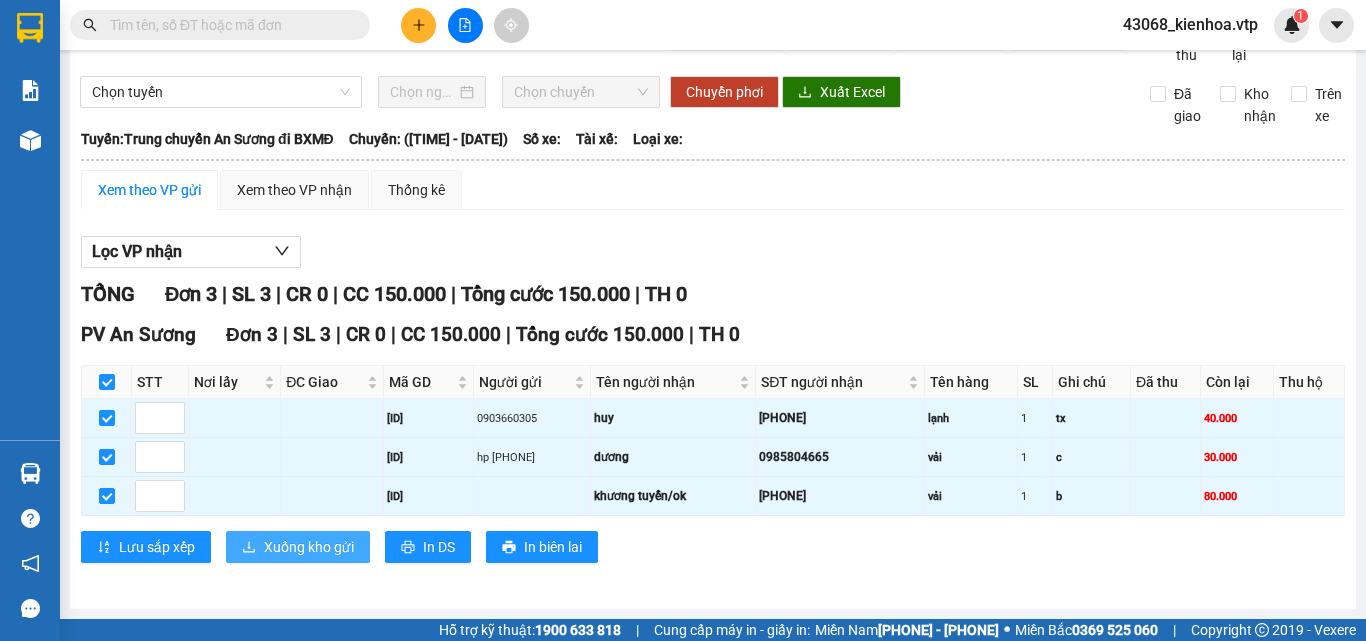 click on "Xuống kho gửi" at bounding box center [309, 547] 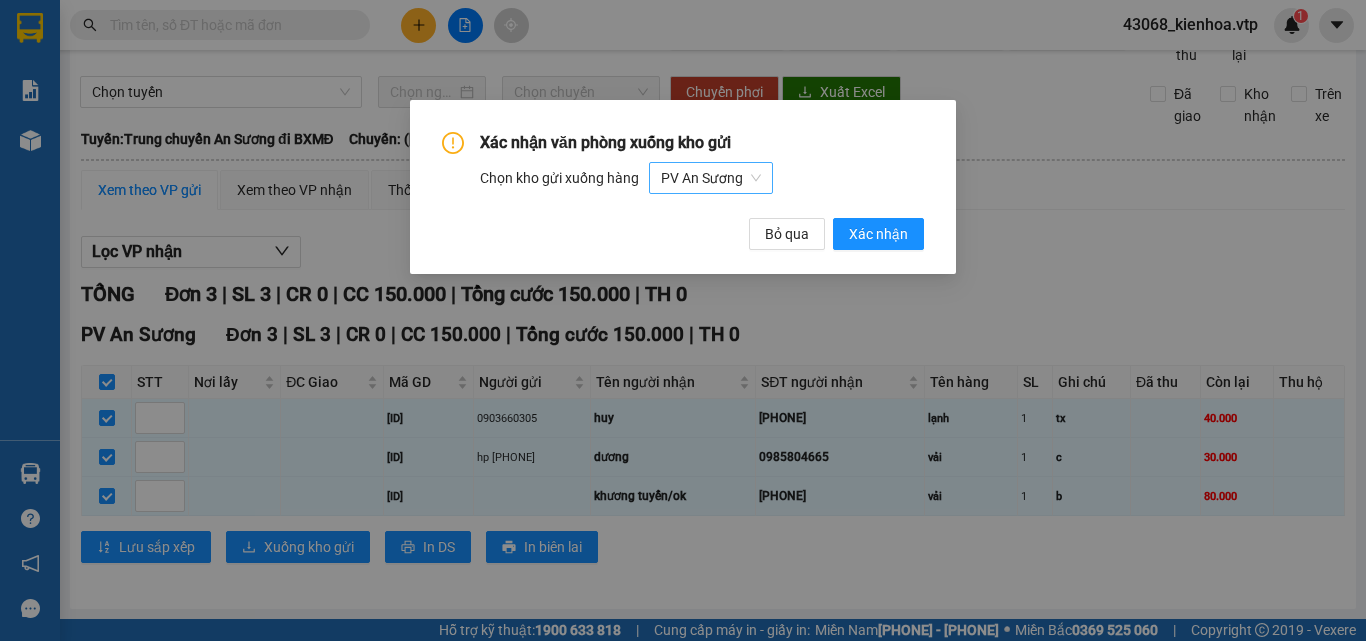 click on "PV An Sương" at bounding box center (711, 178) 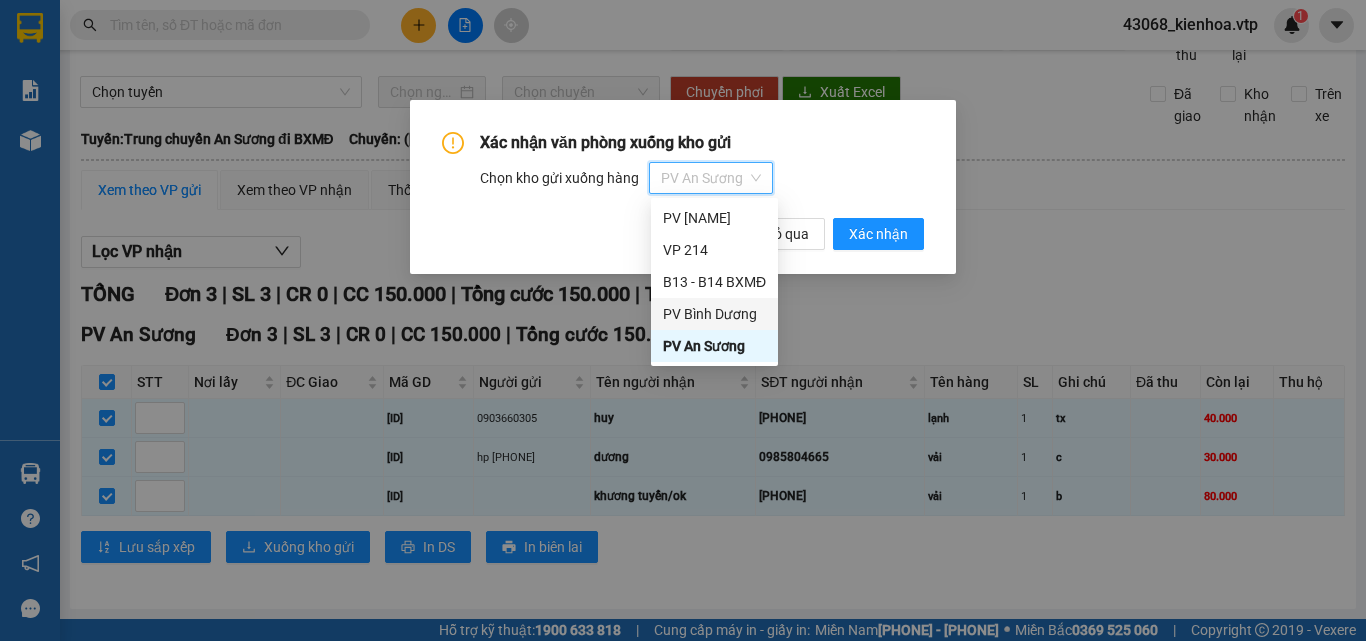 click on "PV Bình Dương" at bounding box center (714, 314) 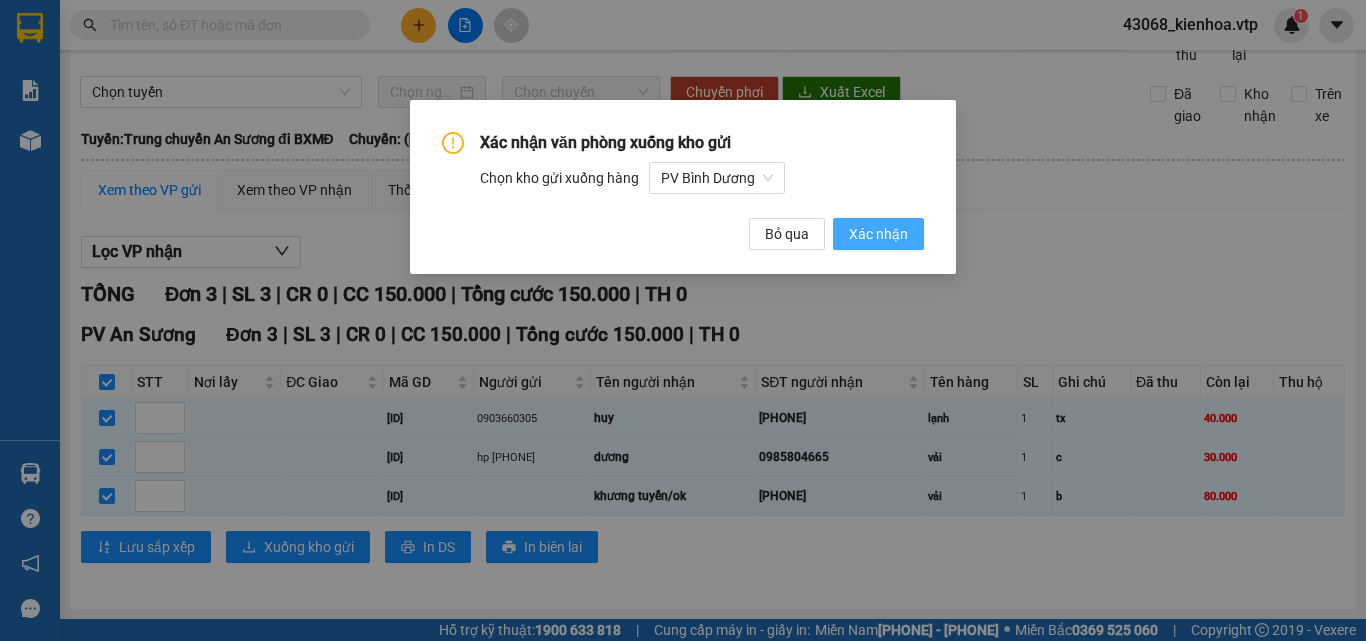 click on "Xác nhận" at bounding box center [878, 234] 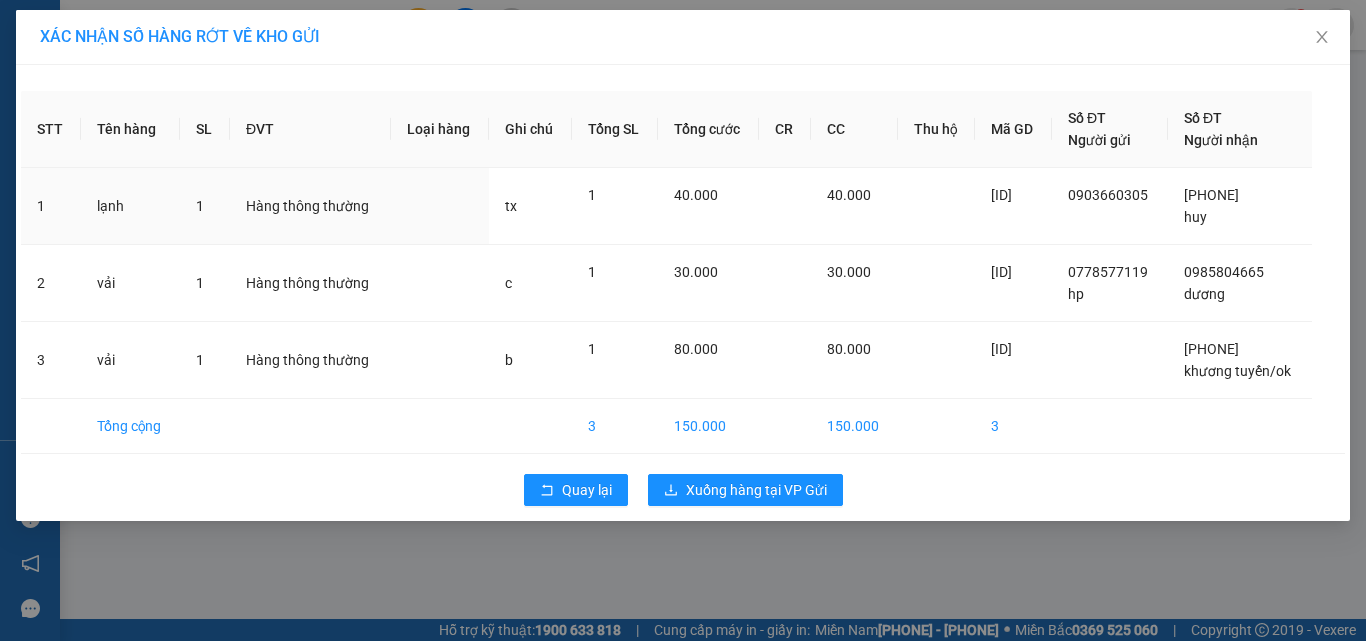 scroll, scrollTop: 0, scrollLeft: 0, axis: both 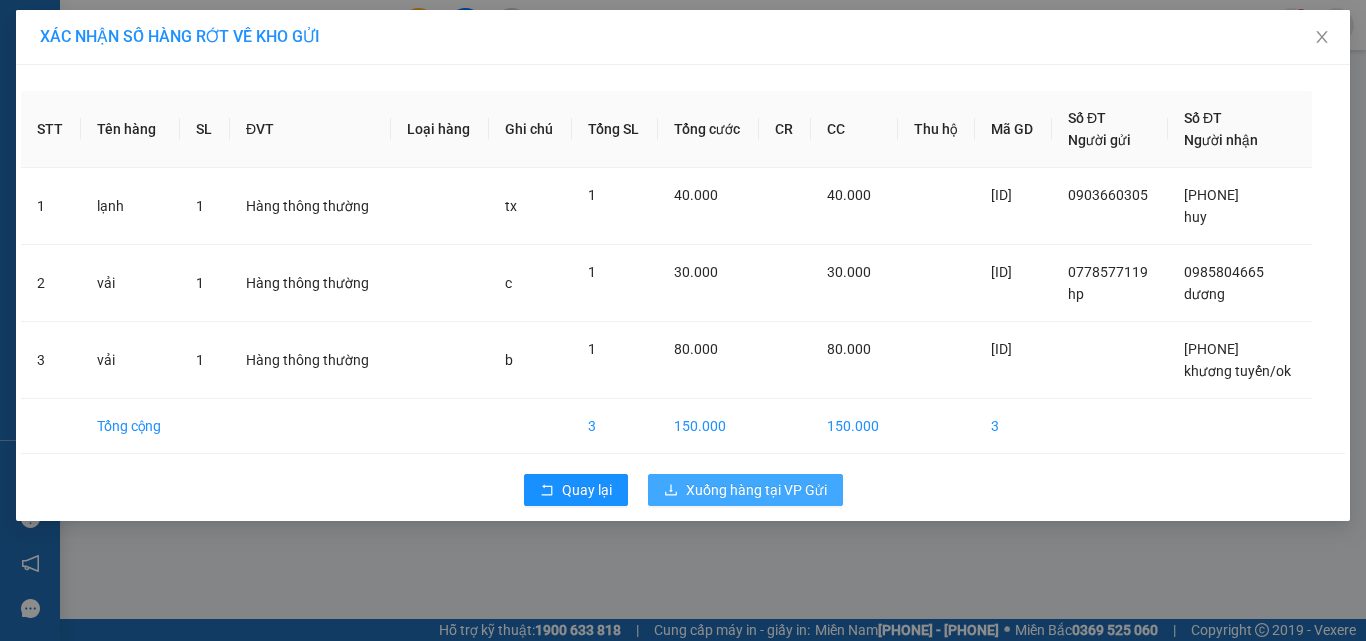 click on "Xuống hàng tại VP Gửi" at bounding box center [756, 490] 